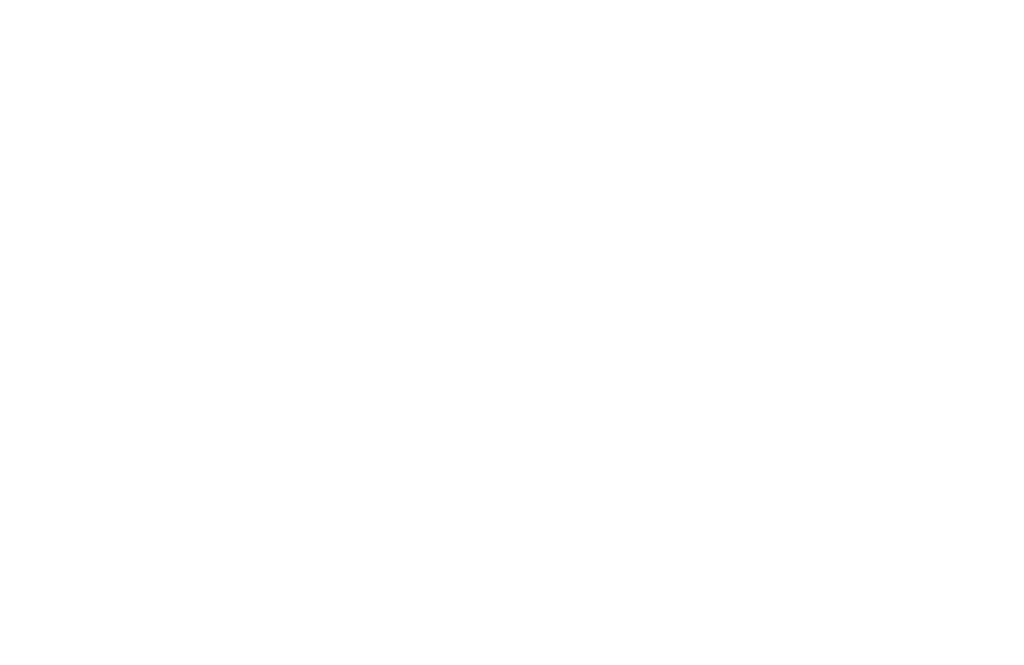 scroll, scrollTop: 0, scrollLeft: 0, axis: both 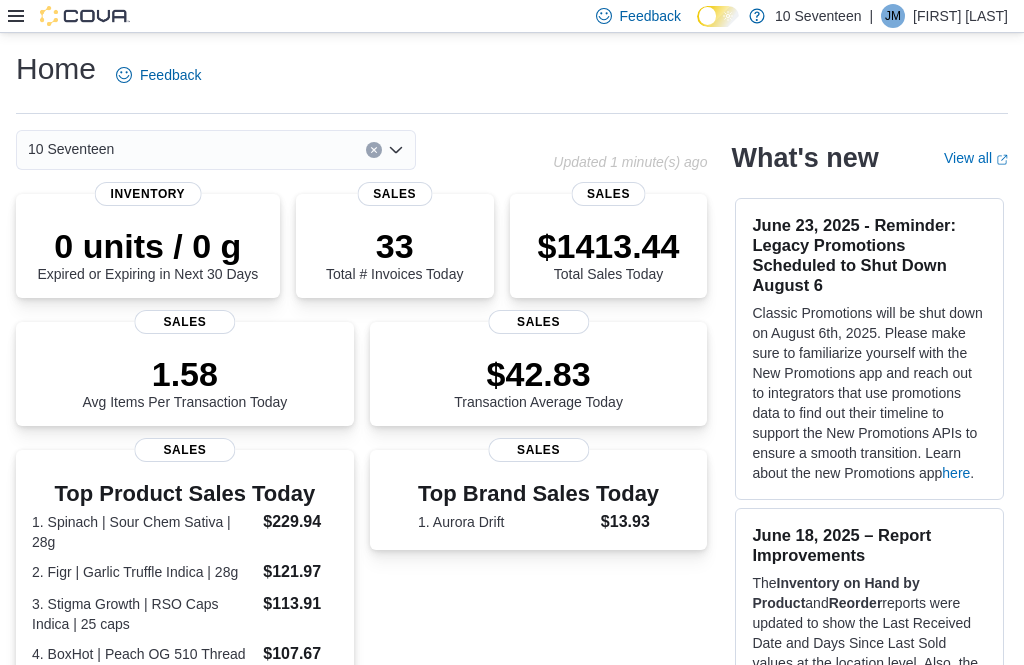 click at bounding box center [69, 16] 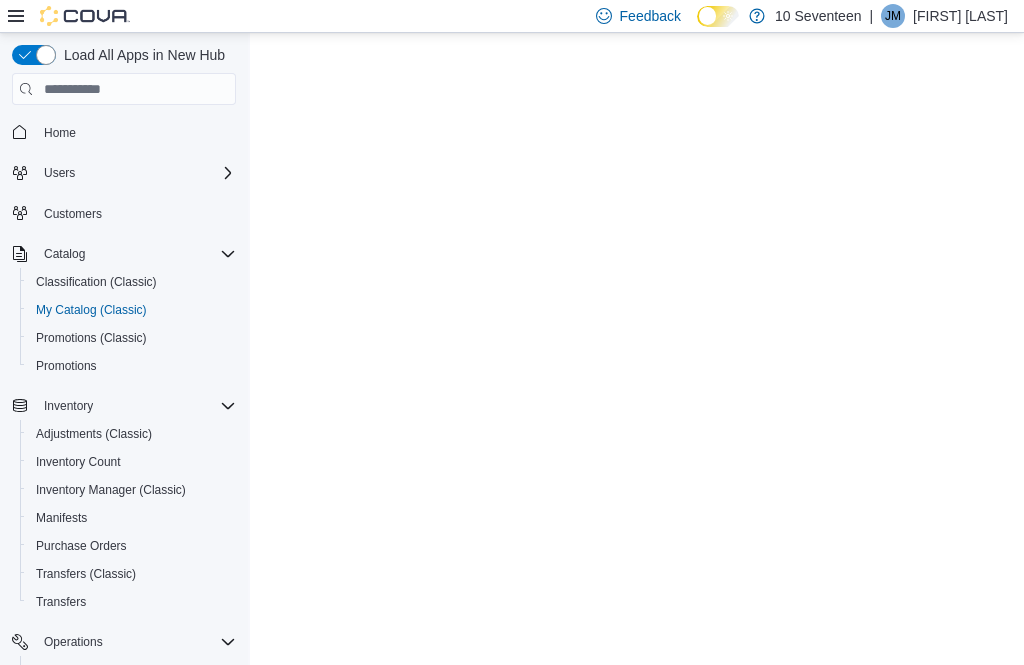 scroll, scrollTop: 0, scrollLeft: 0, axis: both 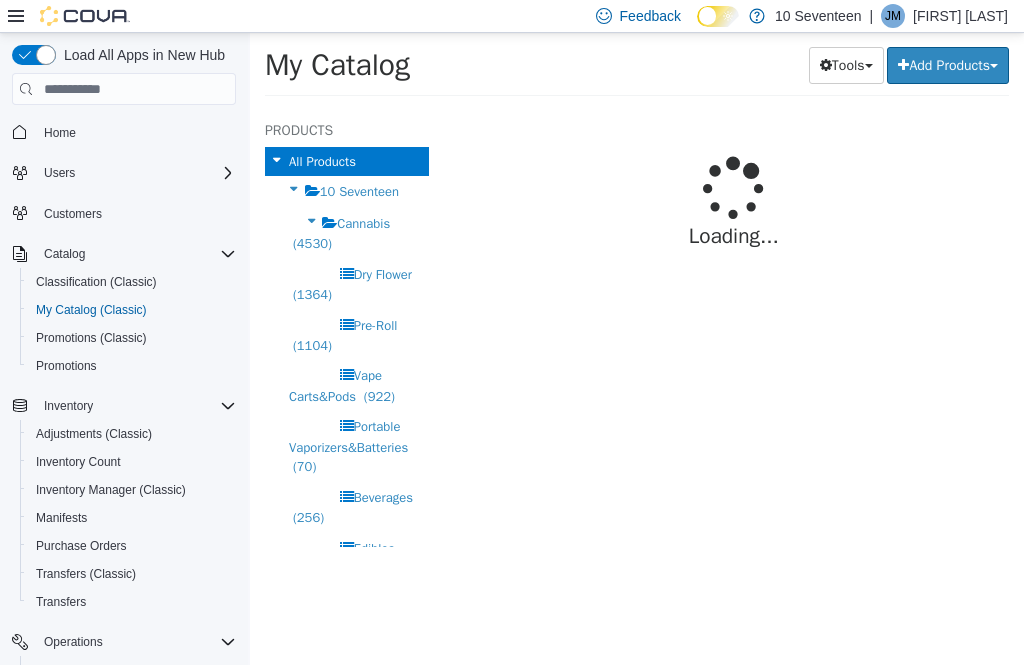 select on "**********" 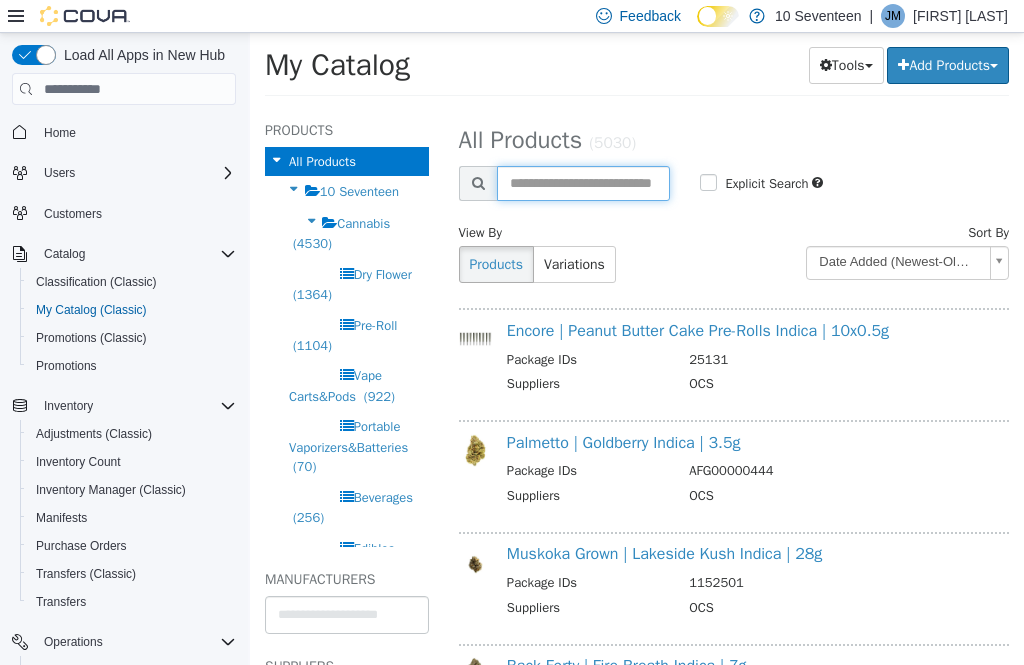 click at bounding box center (584, 183) 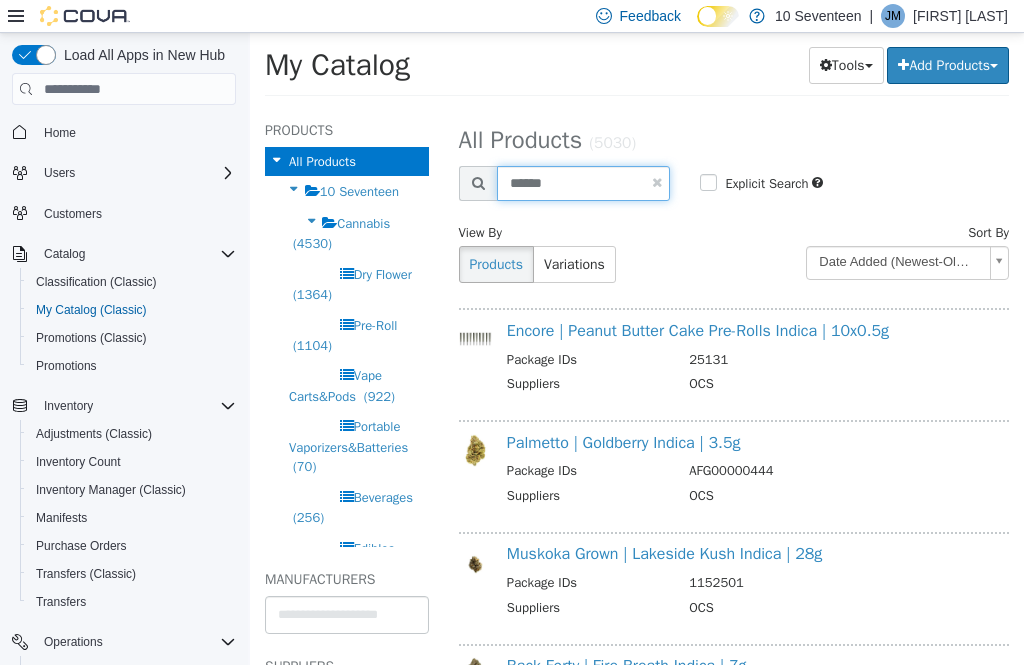 type on "******" 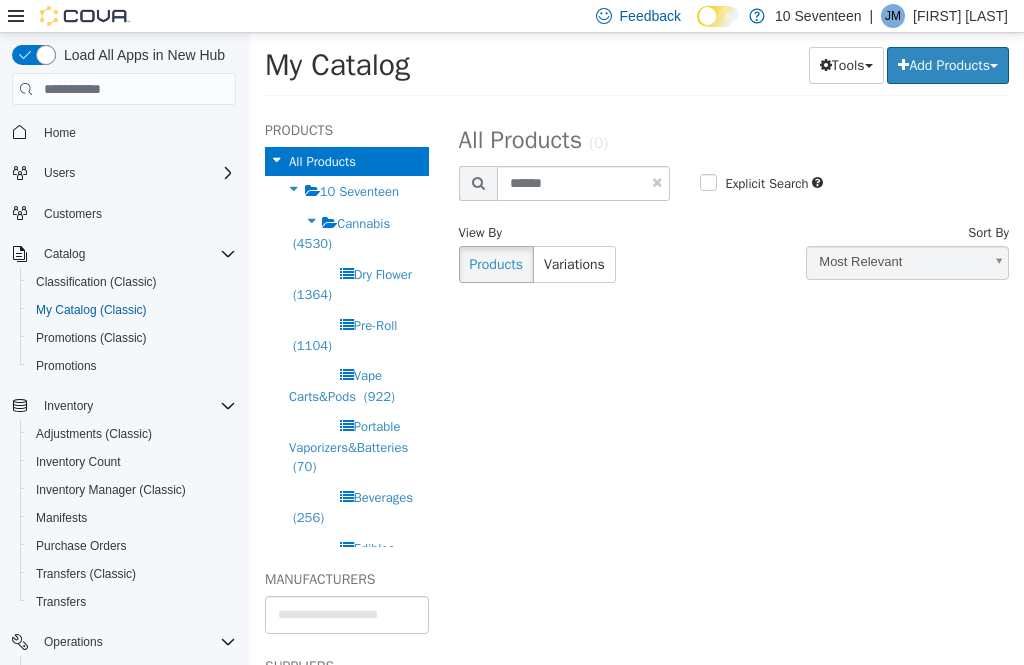 click on "Add Products" at bounding box center [948, 65] 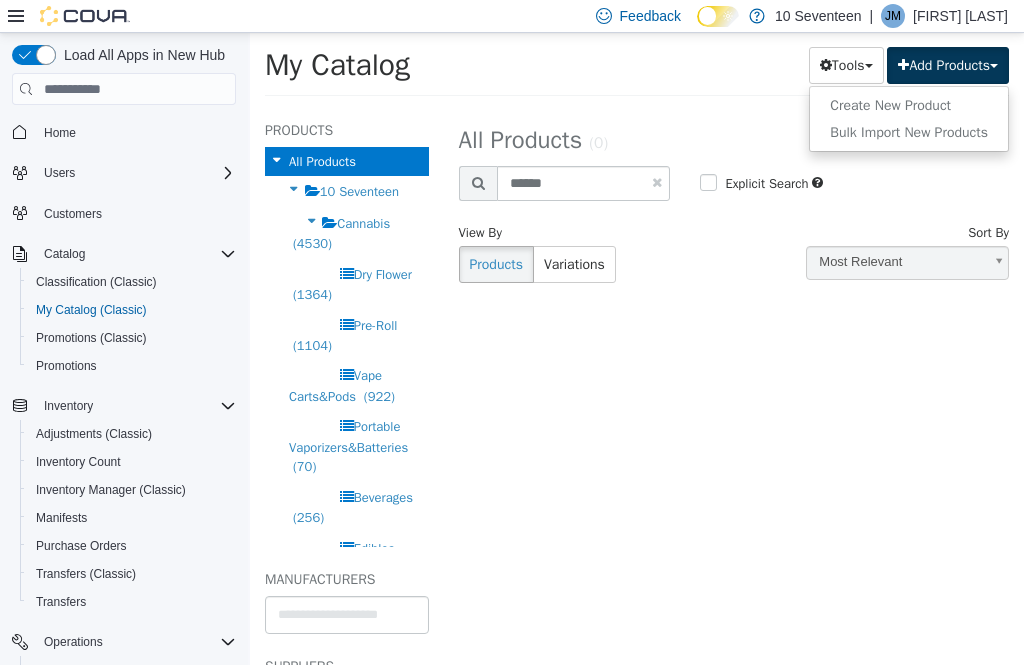click on "Create New Product" at bounding box center (909, 105) 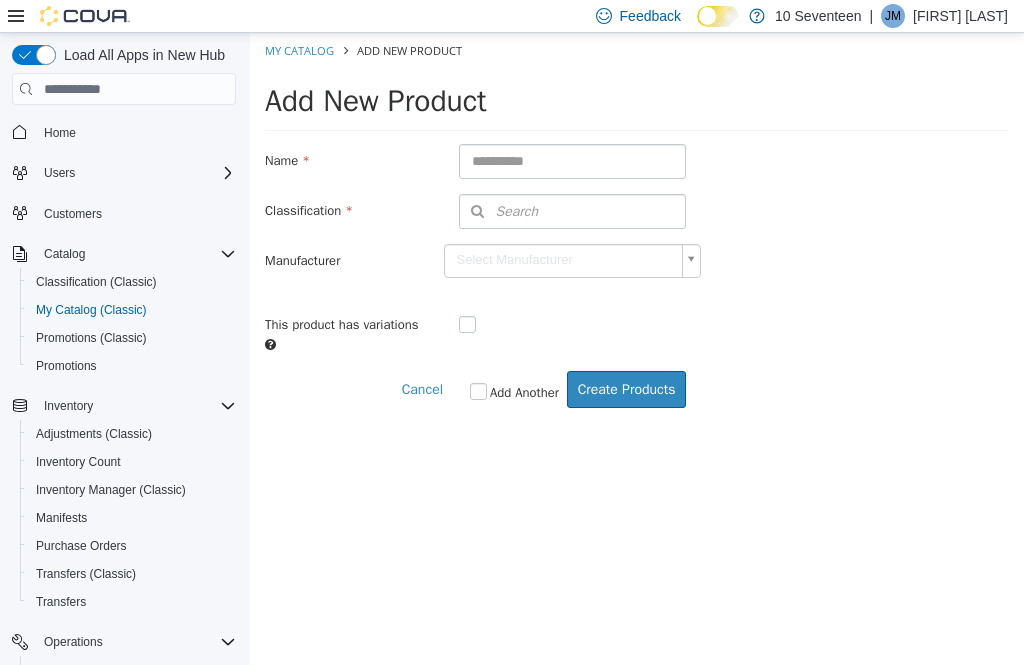 click at bounding box center [573, 161] 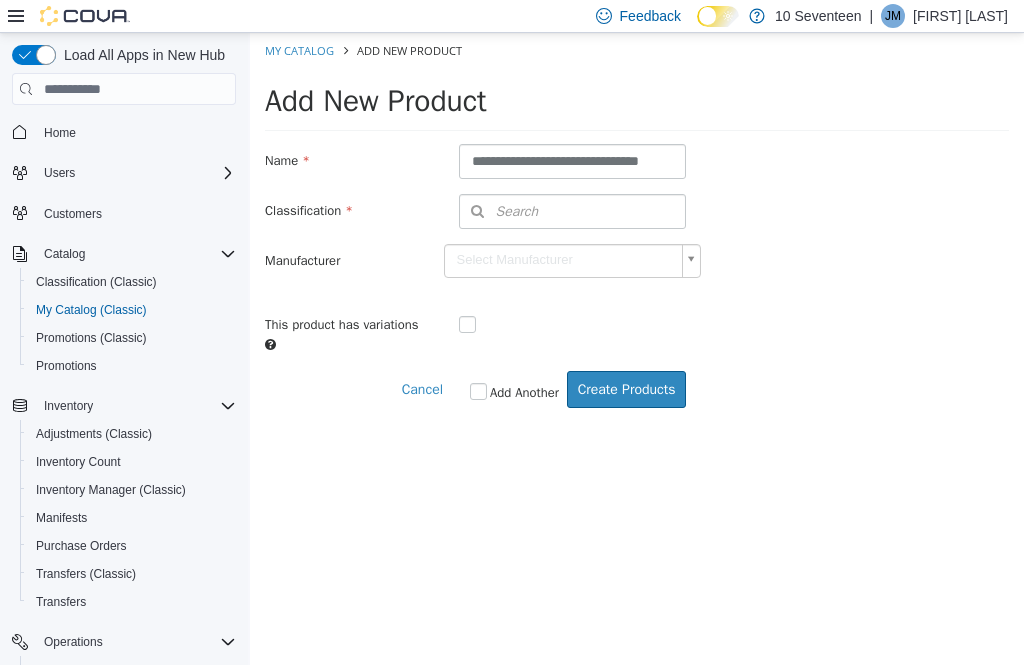 type on "**********" 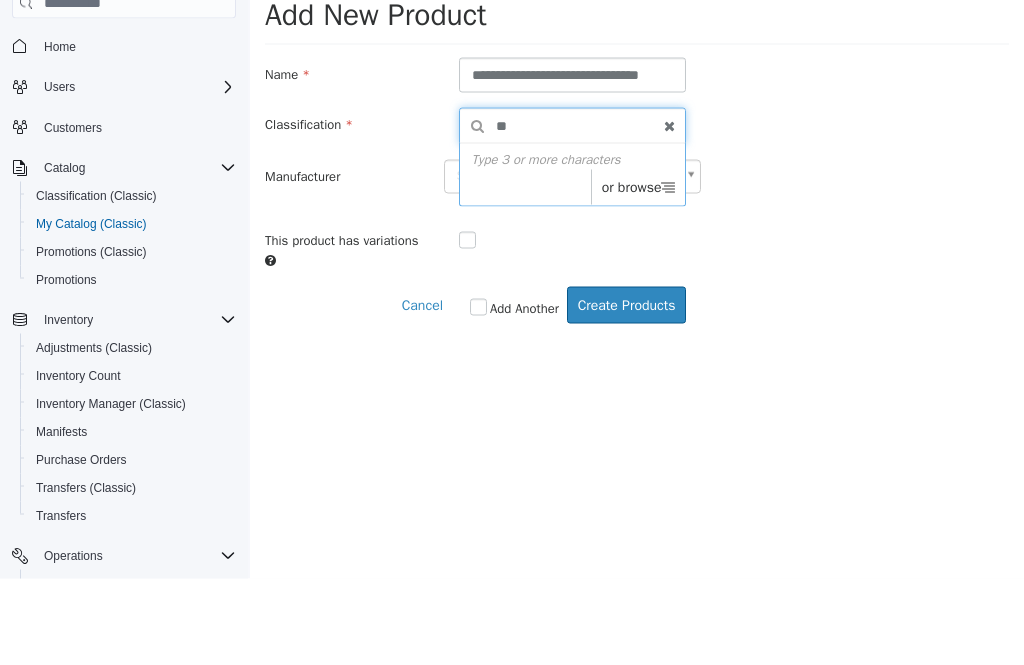 type on "***" 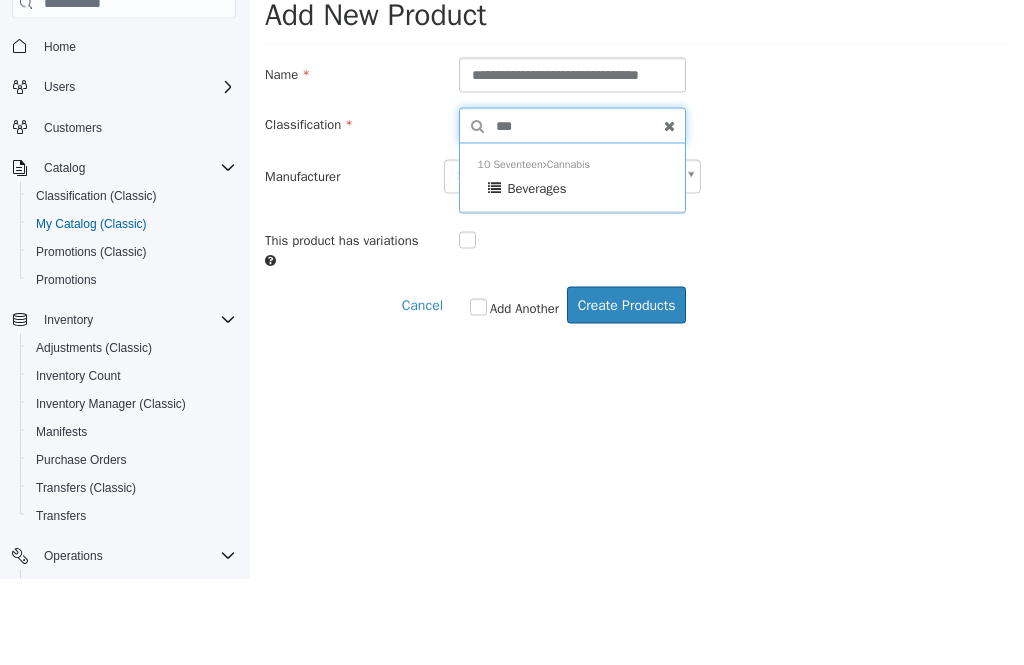 click on "Beverages" at bounding box center (578, 189) 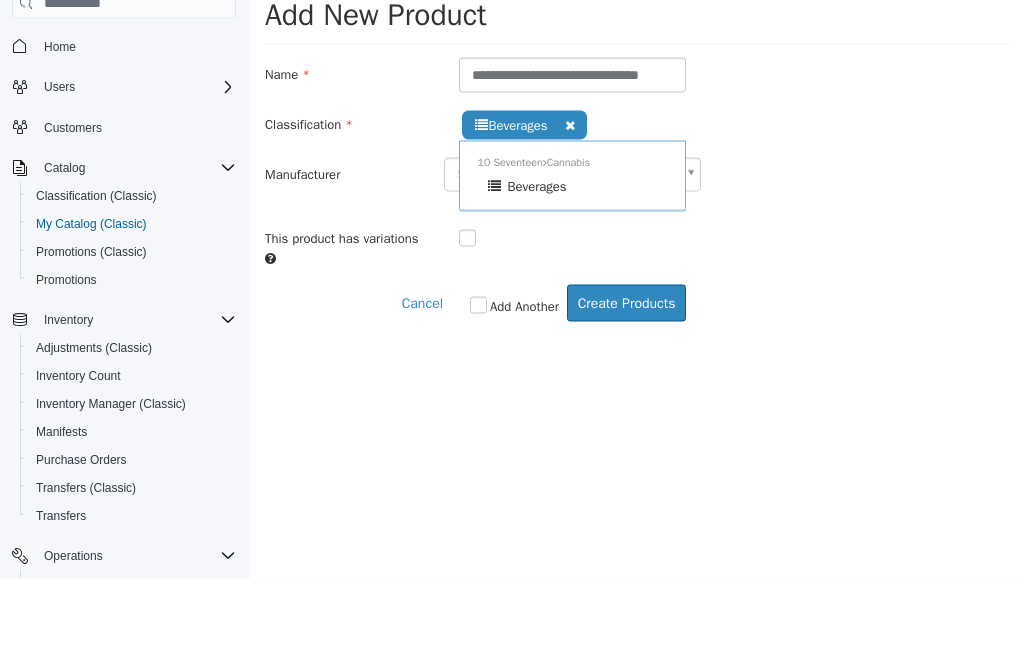 scroll, scrollTop: 64, scrollLeft: 0, axis: vertical 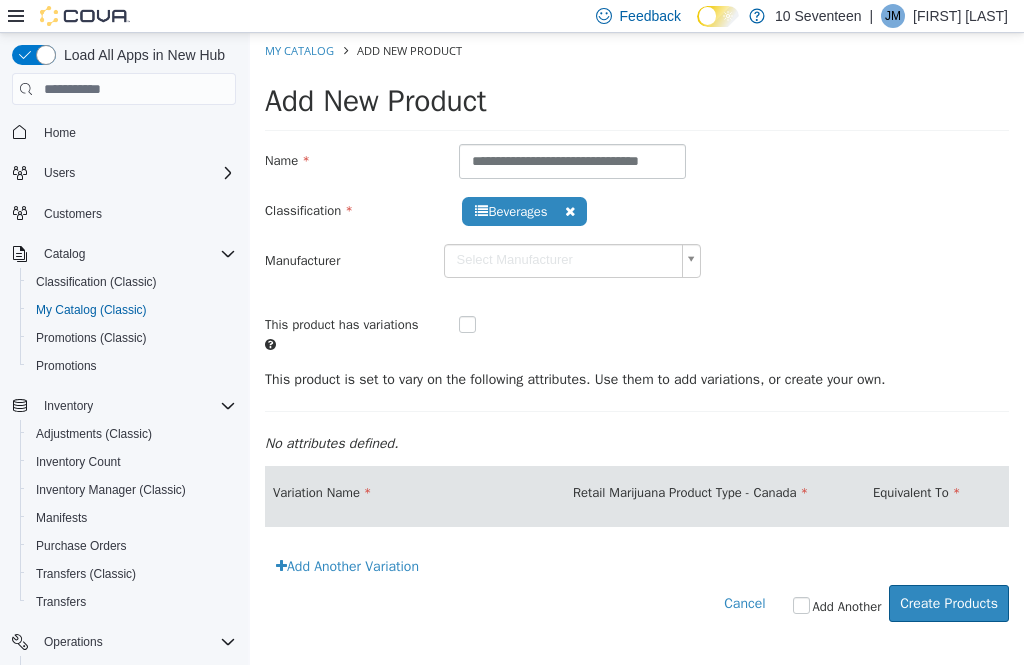 click at bounding box center [483, 326] 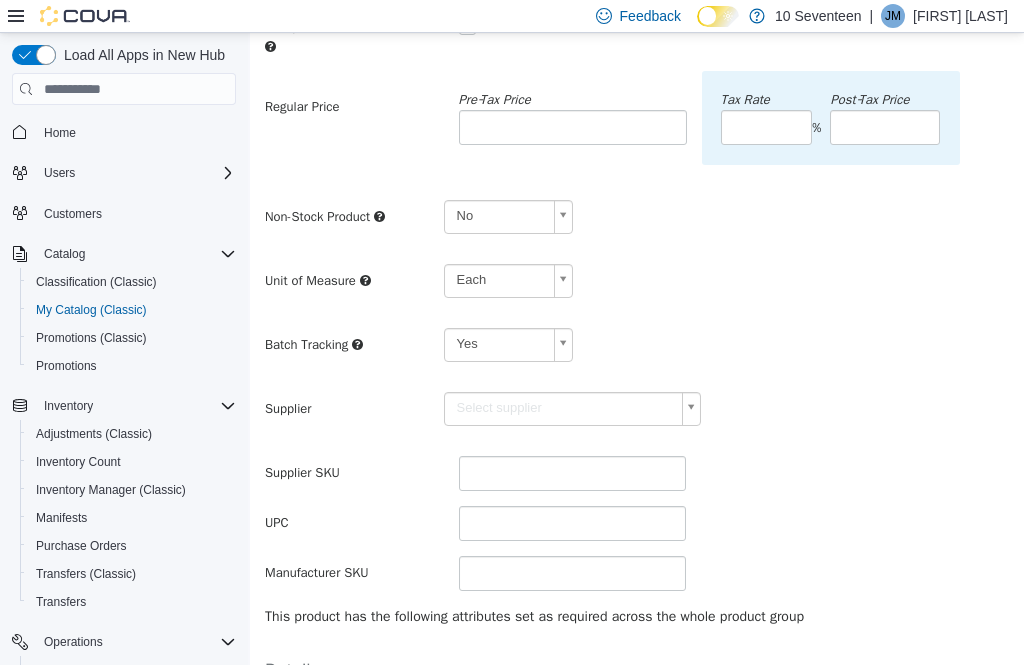 scroll, scrollTop: 314, scrollLeft: 0, axis: vertical 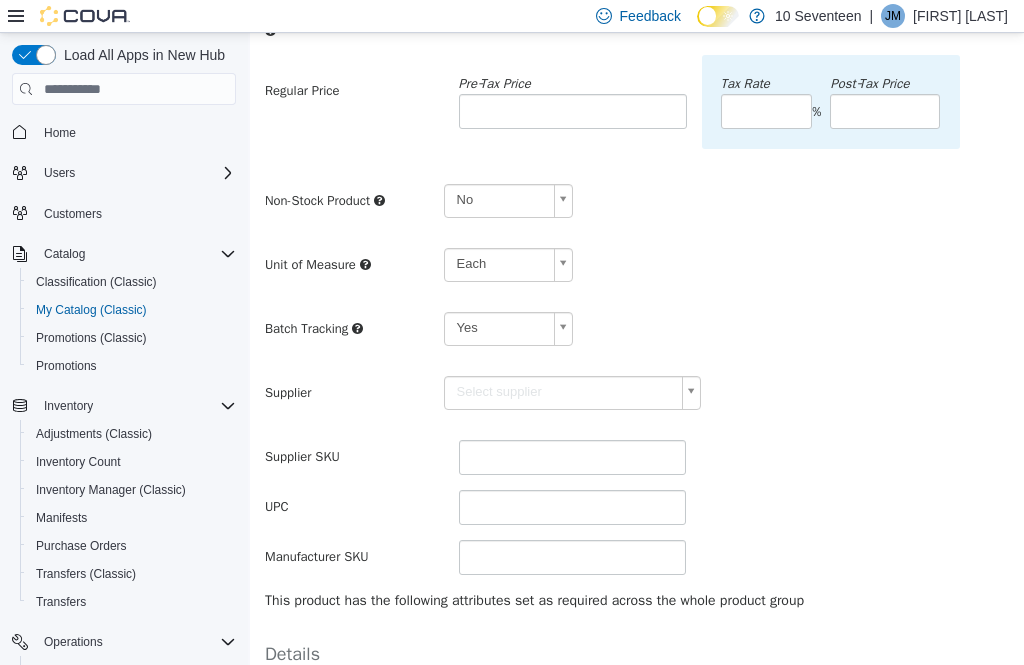 click on "**********" at bounding box center (637, 312) 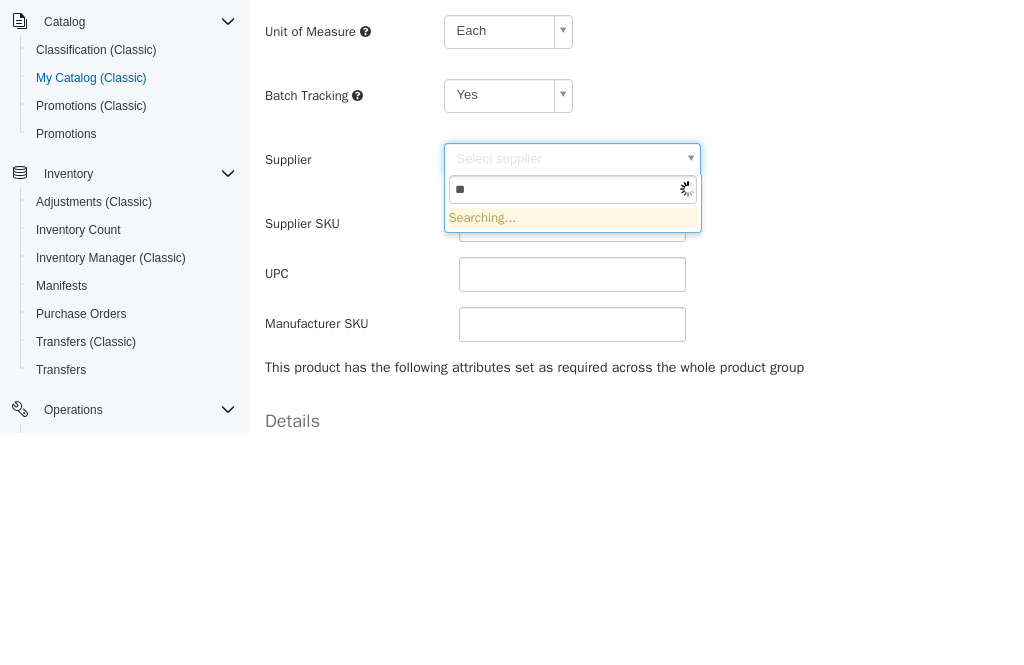 type on "***" 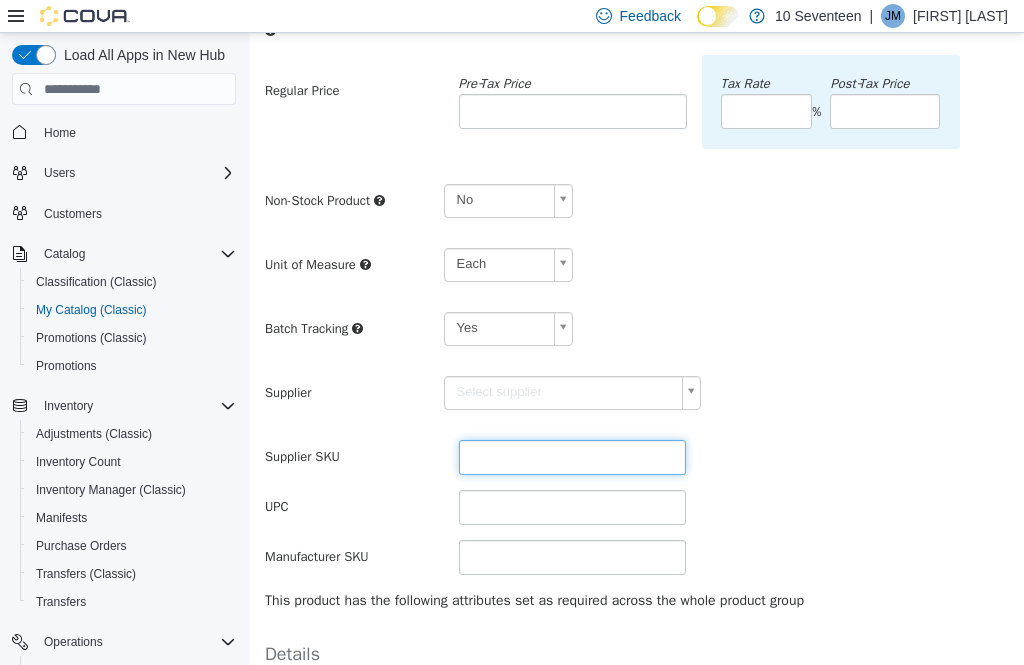 click at bounding box center (573, 457) 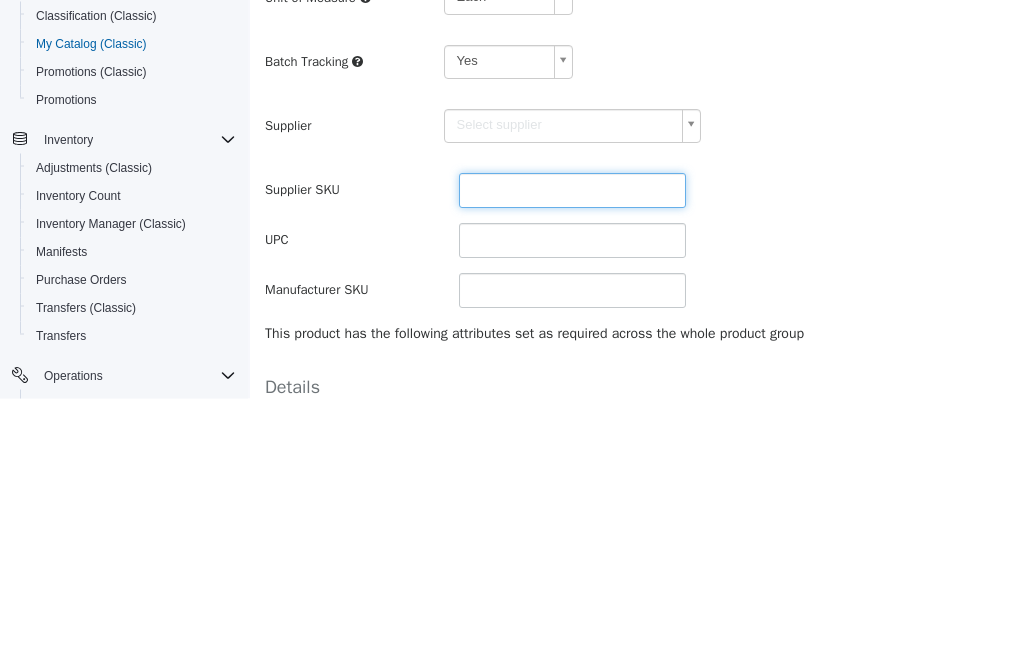 type on "******" 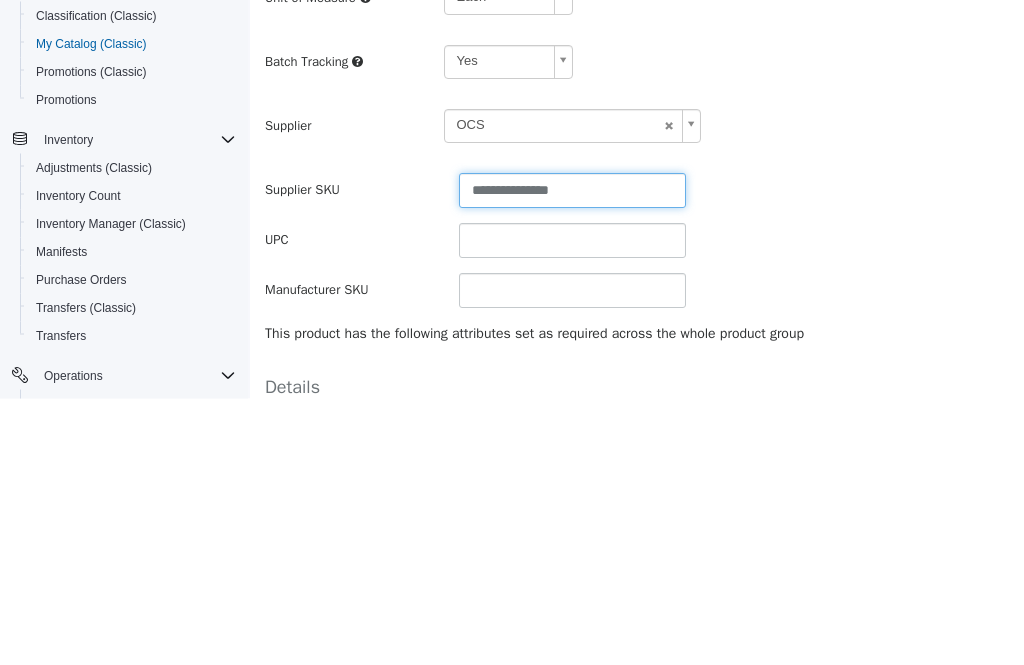 type on "**********" 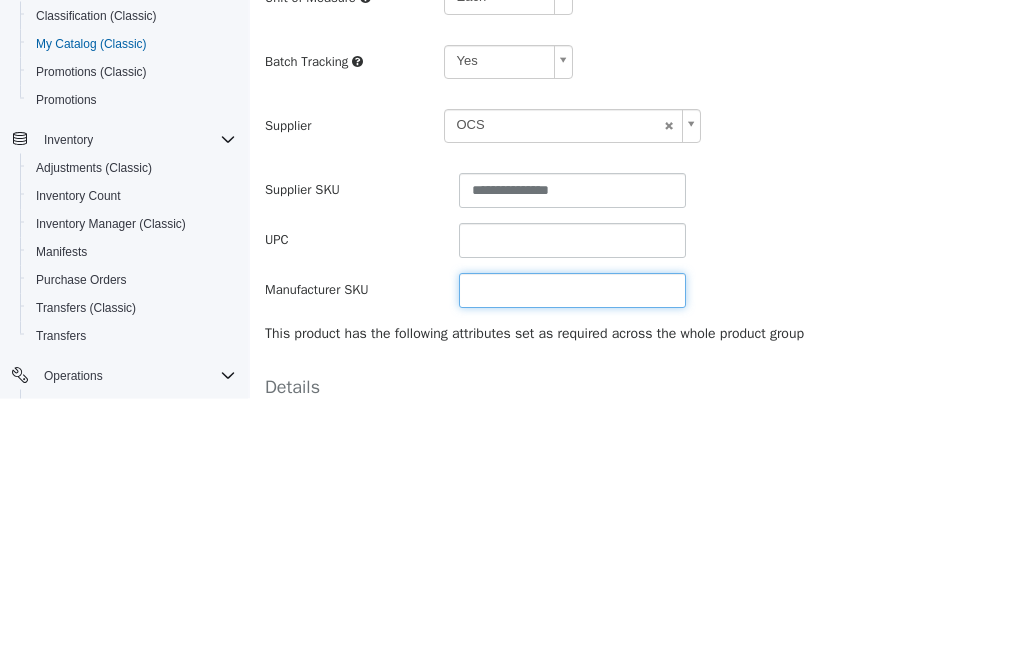 click at bounding box center [573, 291] 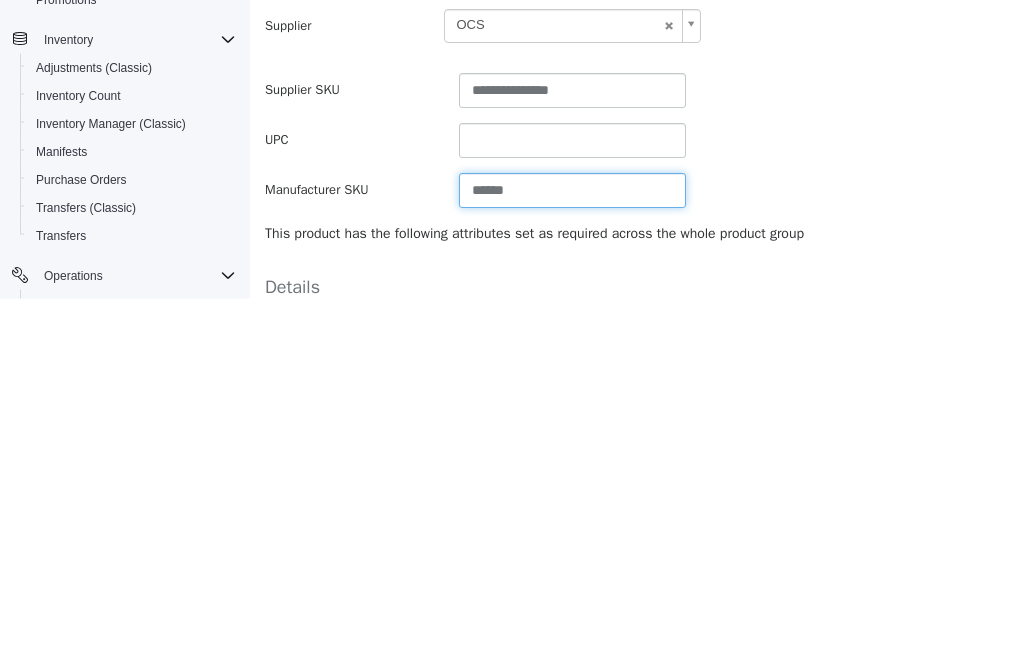 type on "******" 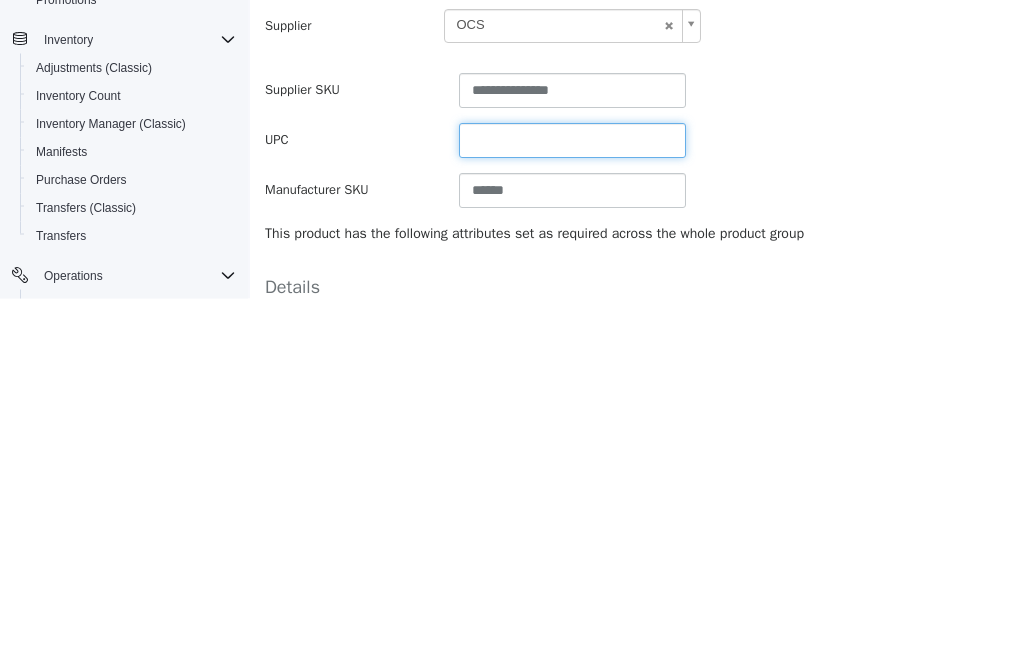 click at bounding box center (573, 141) 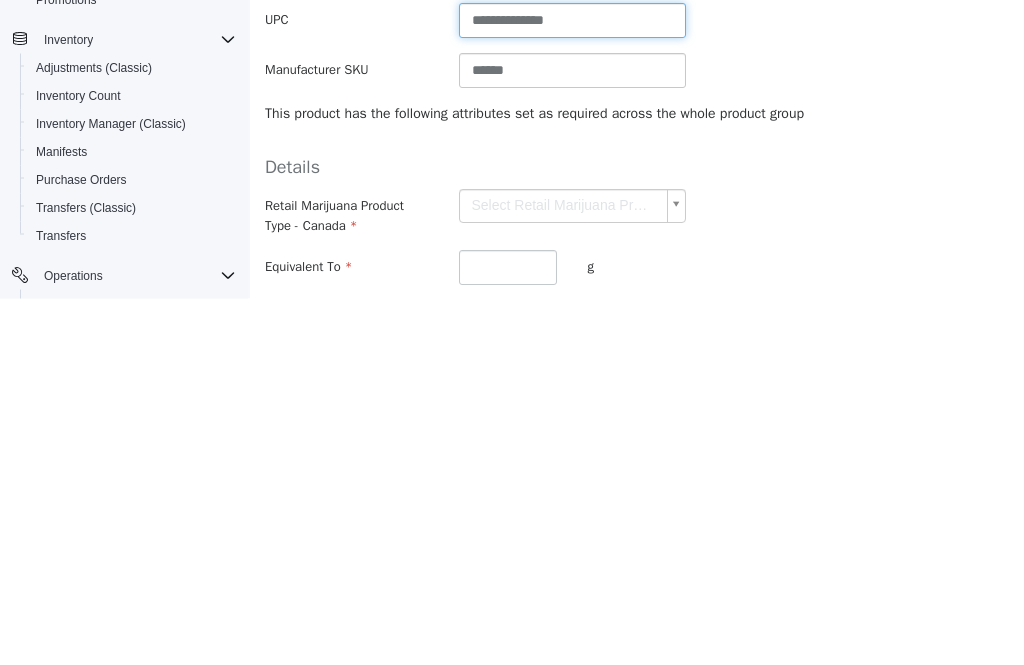 scroll, scrollTop: 436, scrollLeft: 0, axis: vertical 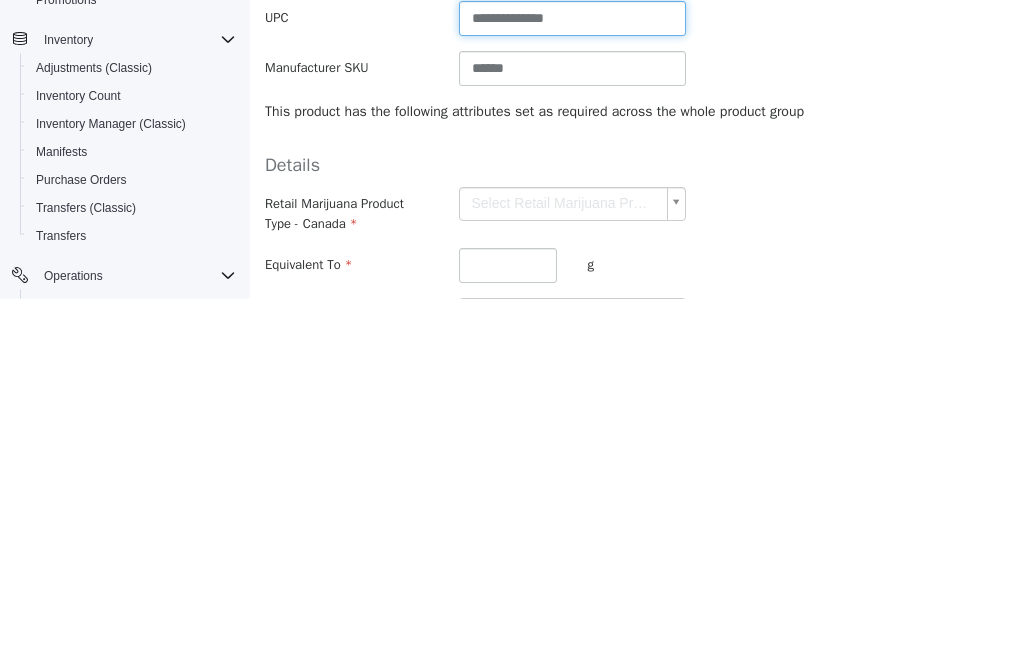 type on "**********" 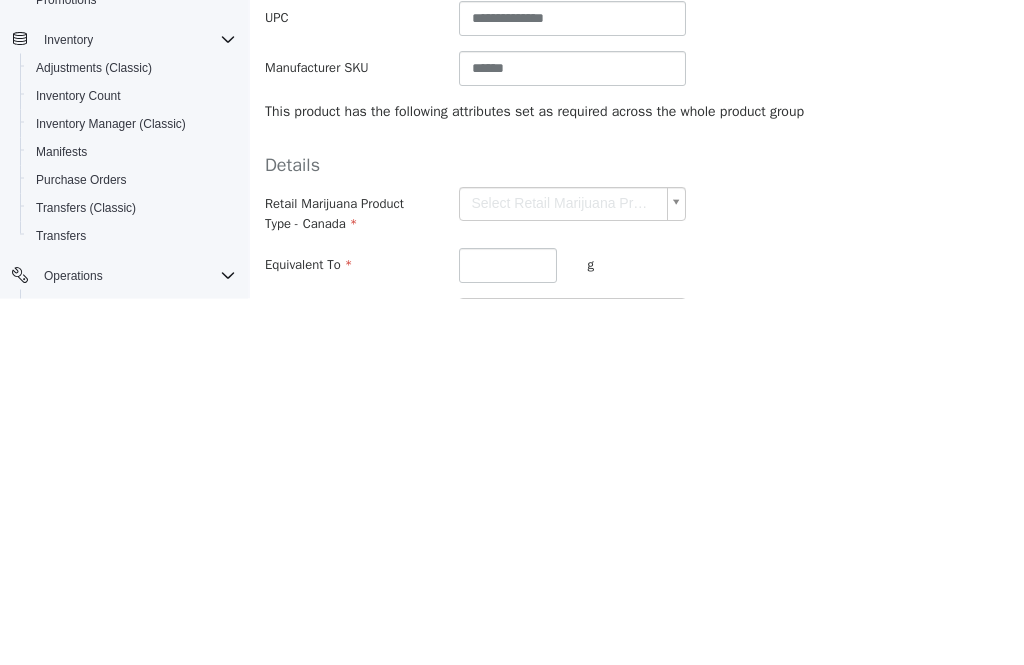 click on "**********" at bounding box center [637, -176] 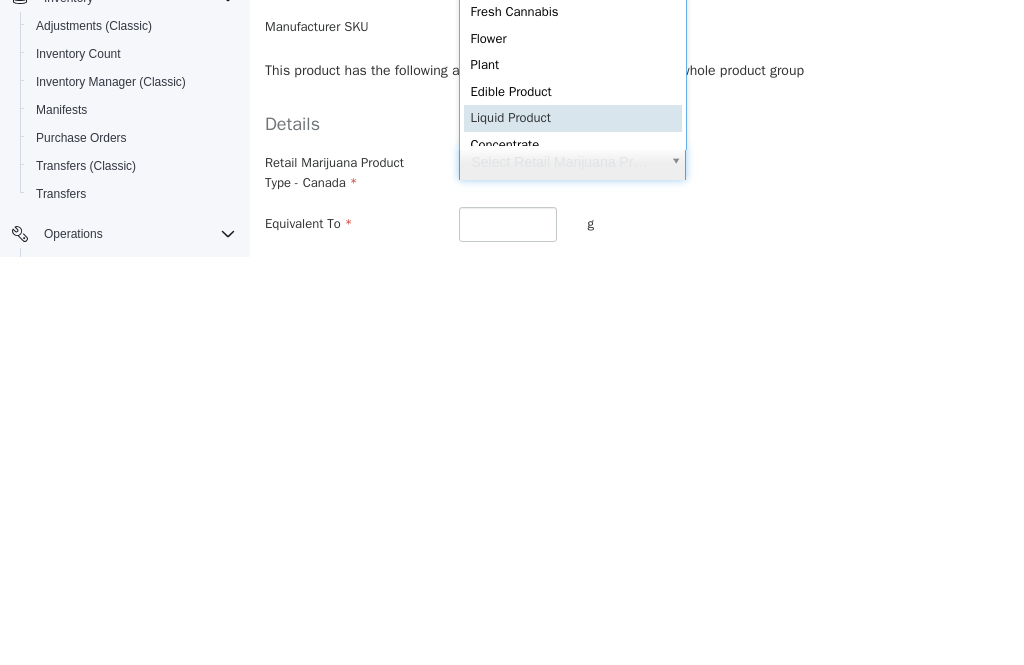type on "**********" 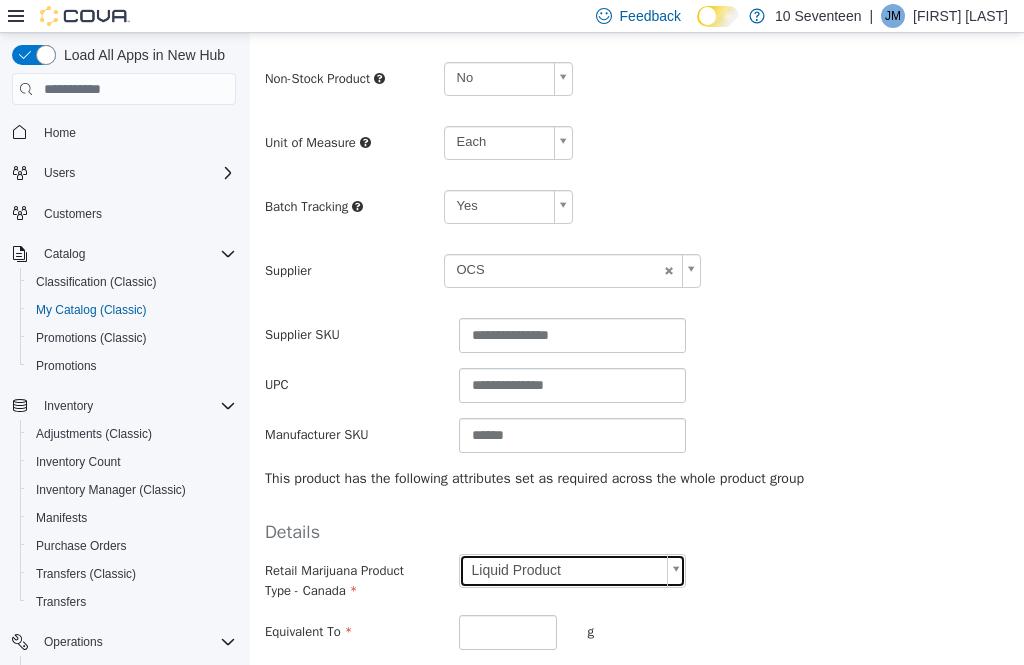 scroll, scrollTop: 3, scrollLeft: 0, axis: vertical 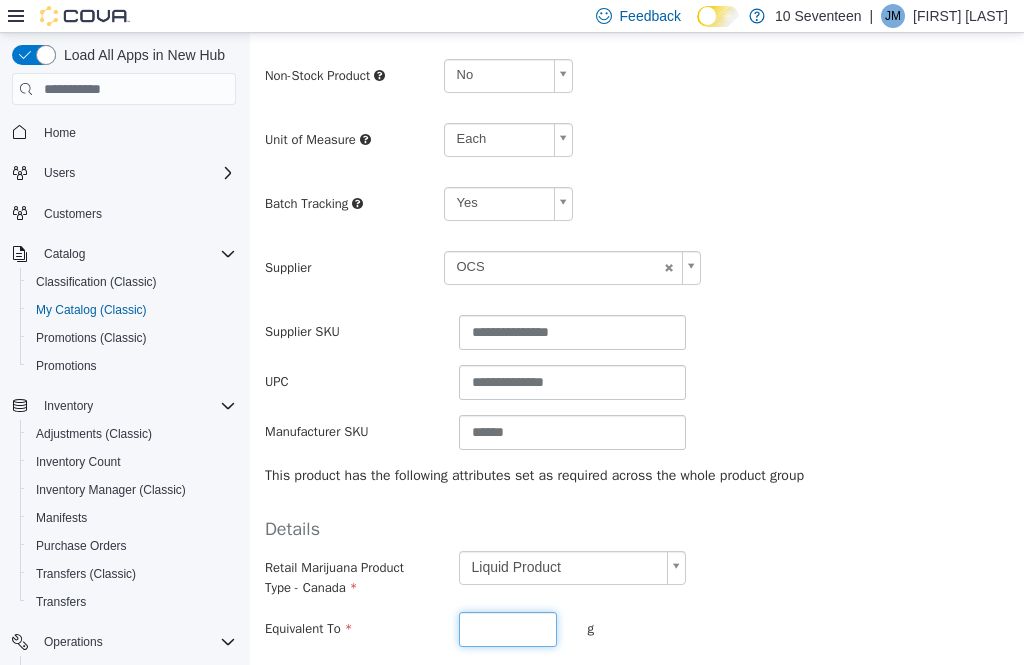 click at bounding box center (508, 629) 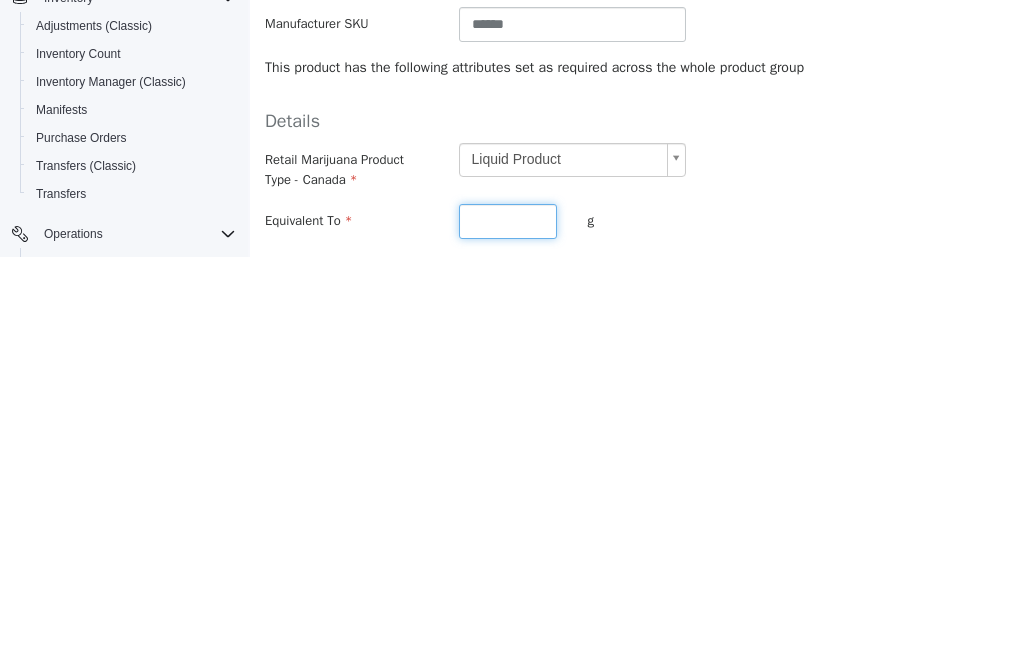 type on "****" 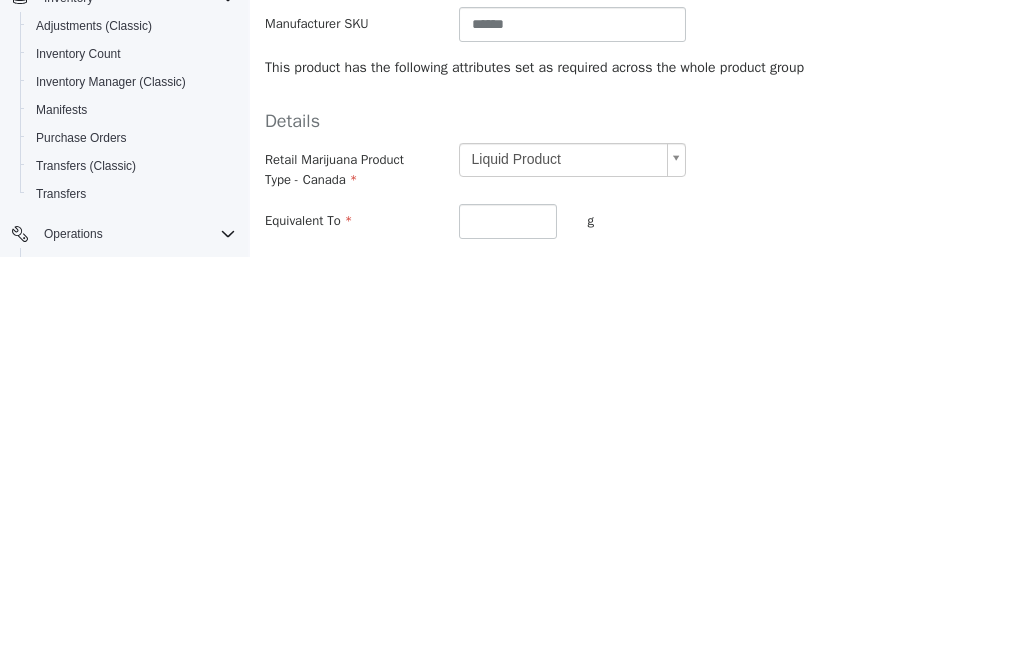 click on "**********" at bounding box center (637, -220) 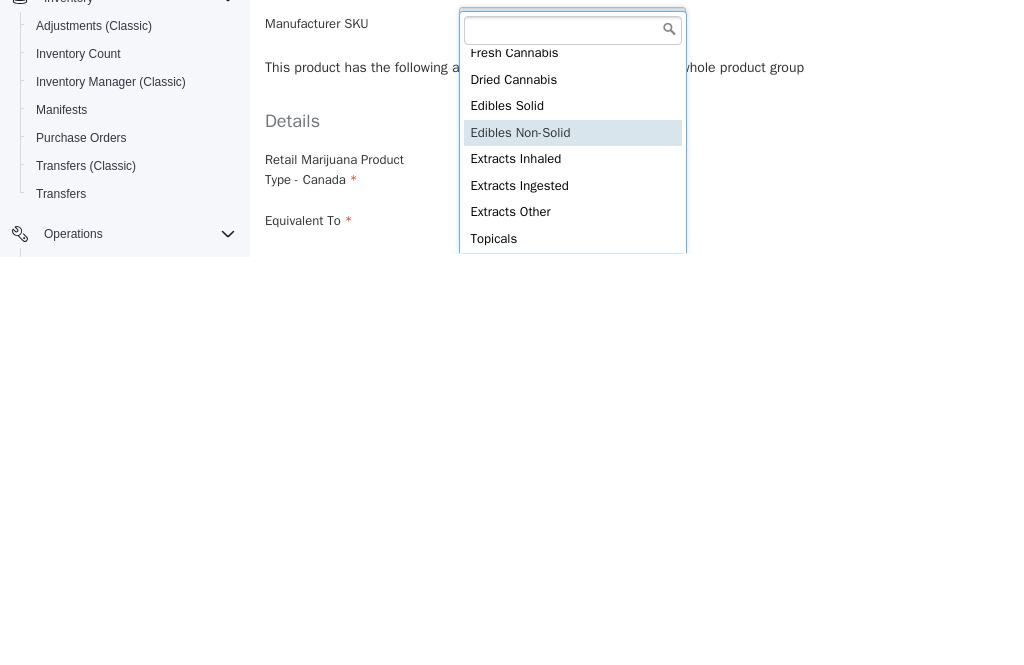 scroll, scrollTop: 60, scrollLeft: 0, axis: vertical 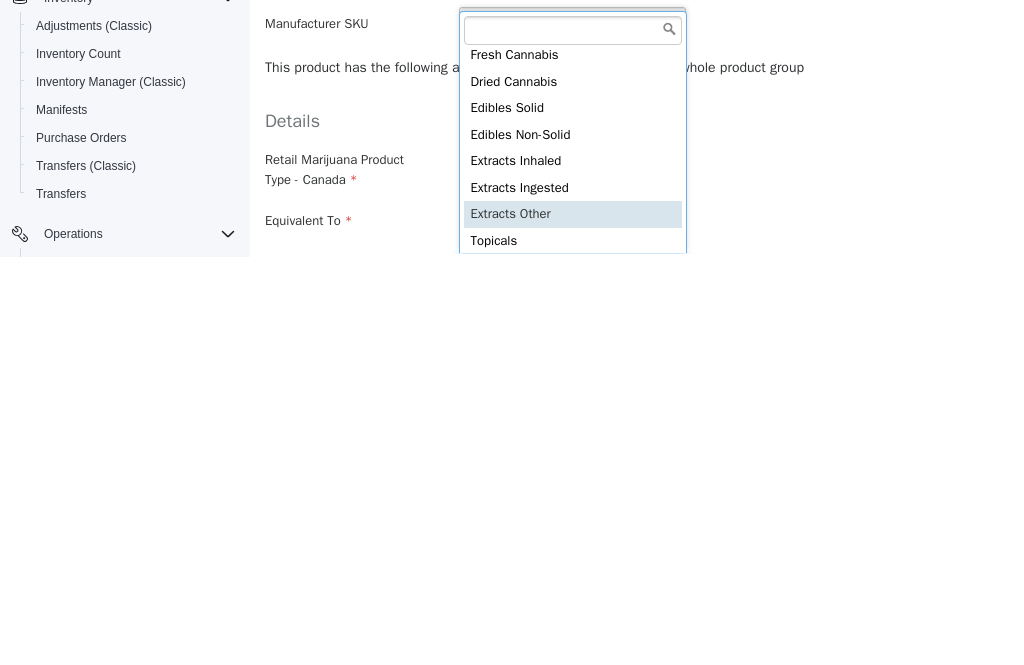 type on "**********" 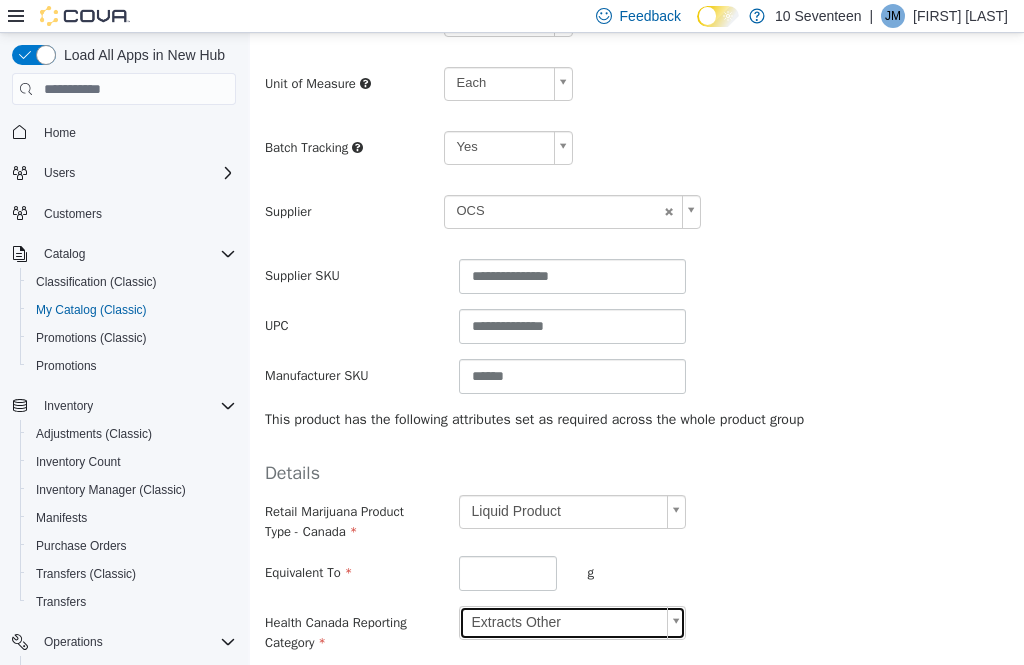 scroll, scrollTop: 491, scrollLeft: 0, axis: vertical 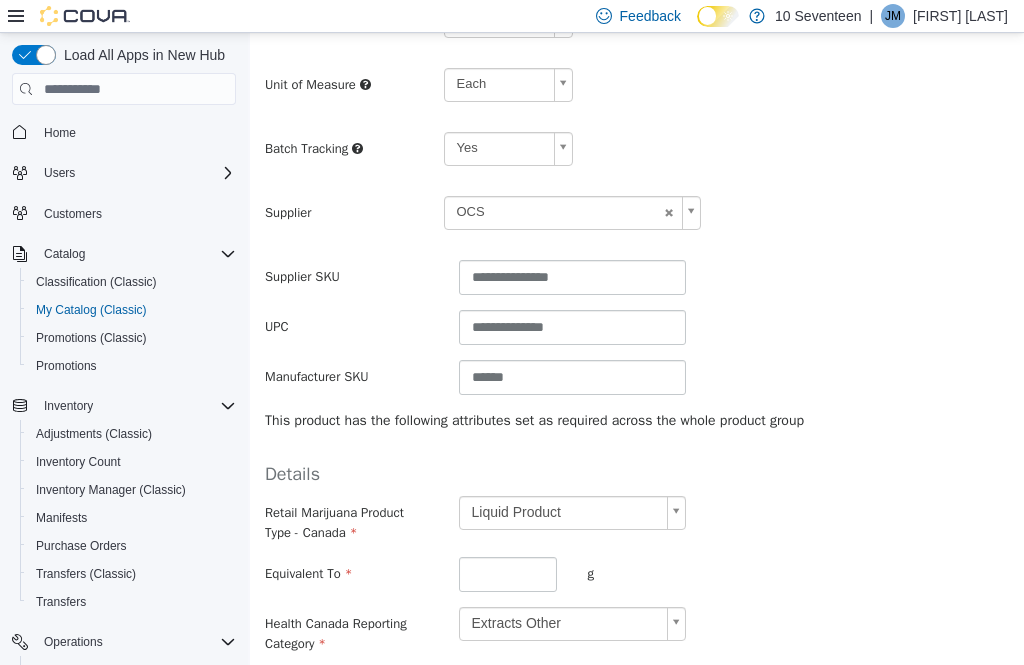 click on "Create Product" at bounding box center (630, 686) 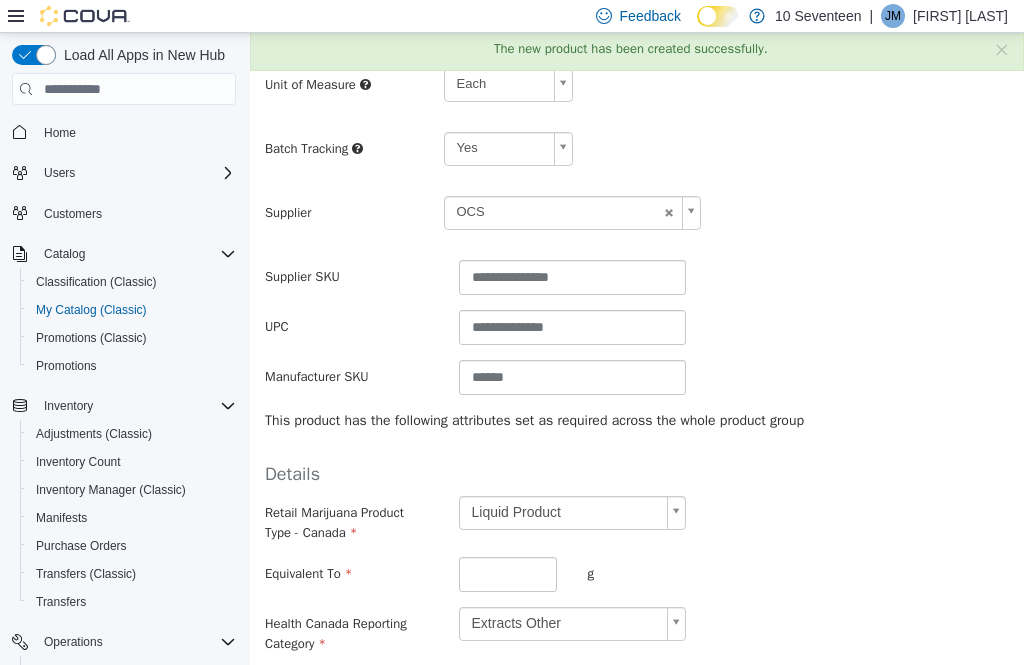 scroll, scrollTop: 0, scrollLeft: 0, axis: both 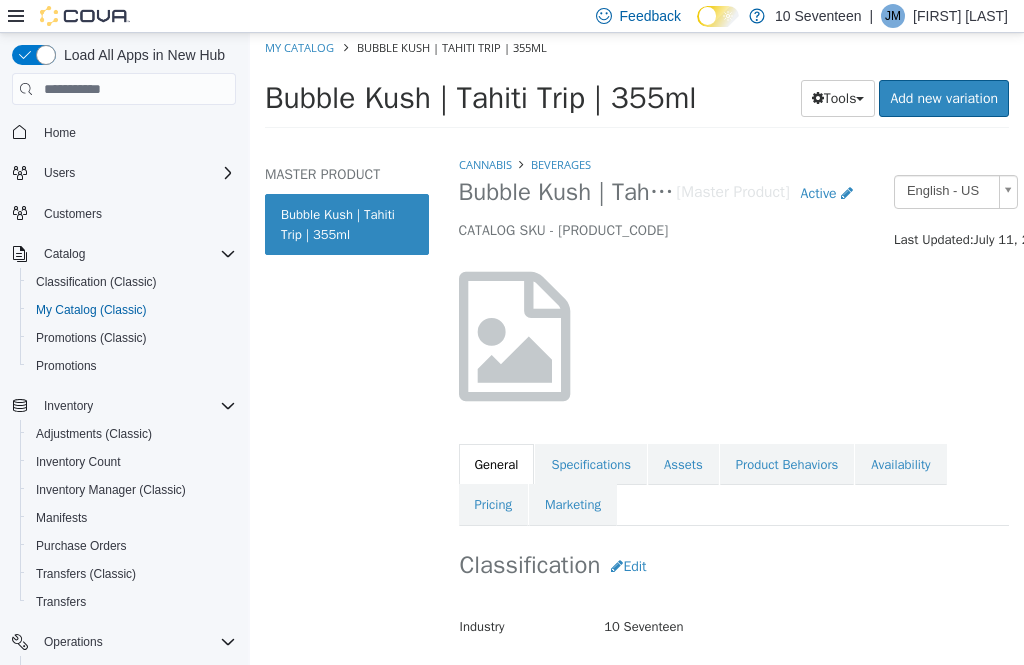 click on "Product Behaviors" at bounding box center [787, 465] 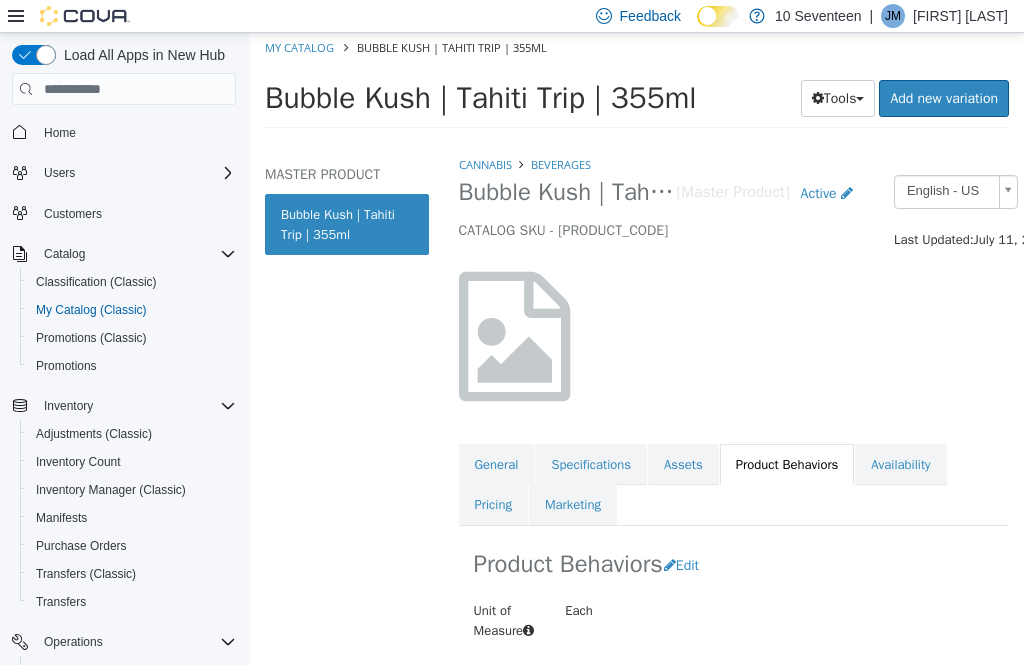 click on "Assets" at bounding box center (683, 465) 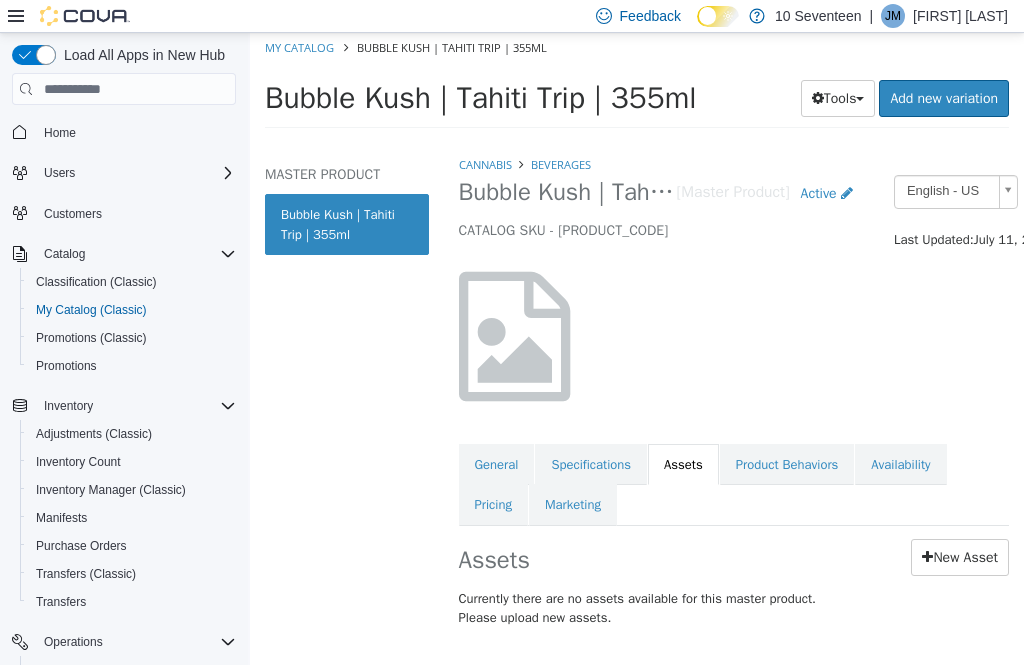scroll, scrollTop: 0, scrollLeft: 0, axis: both 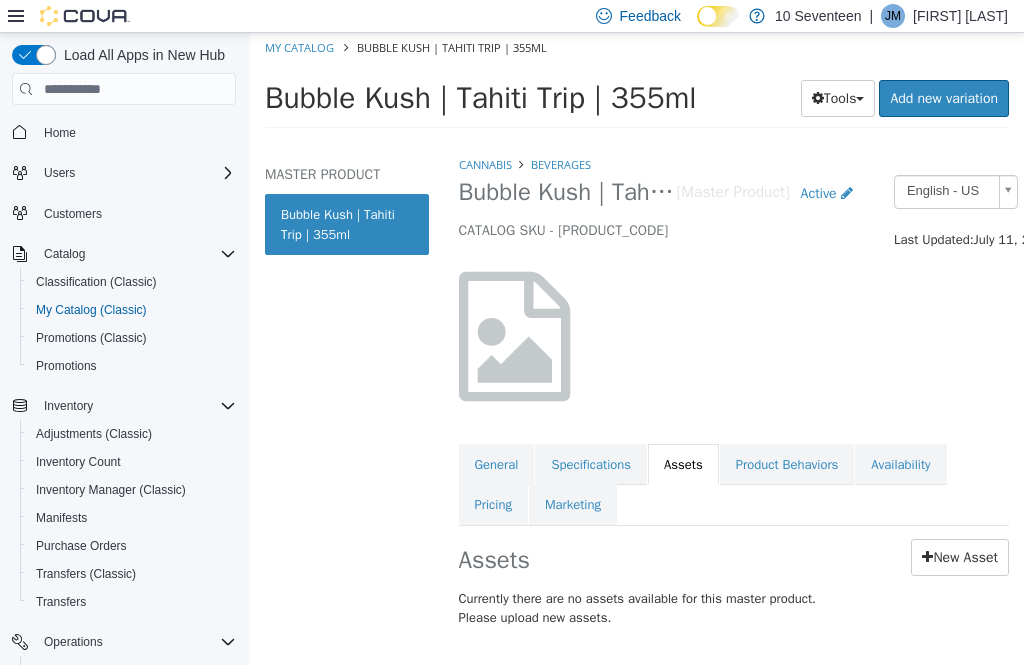 copy on "Bubble Kush | Tahiti Trip | 355ml" 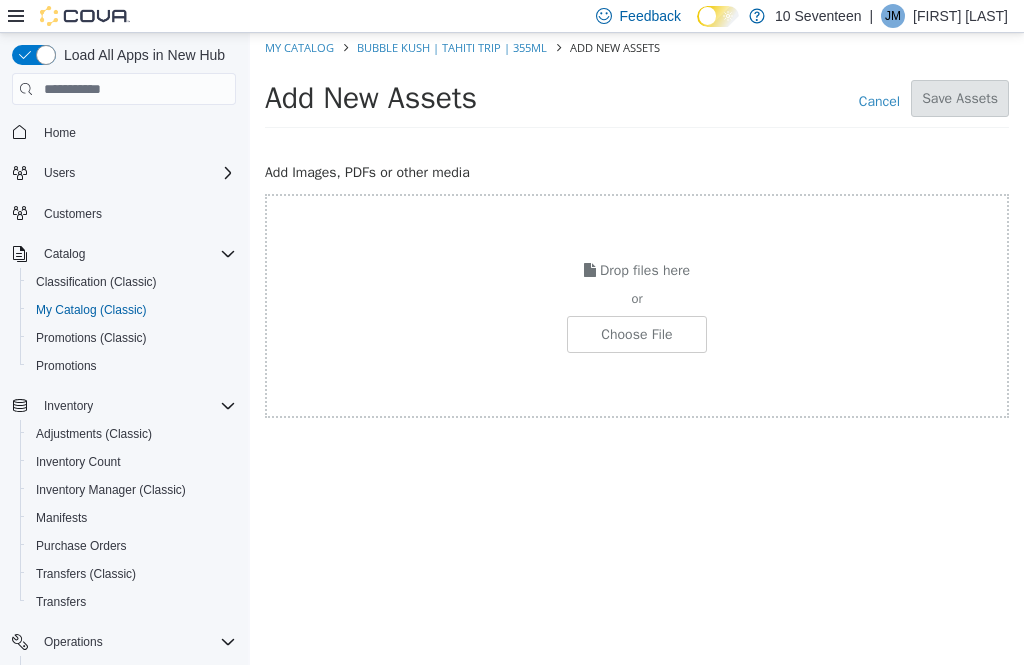 click on "Drop files here or Choose File" at bounding box center [637, 306] 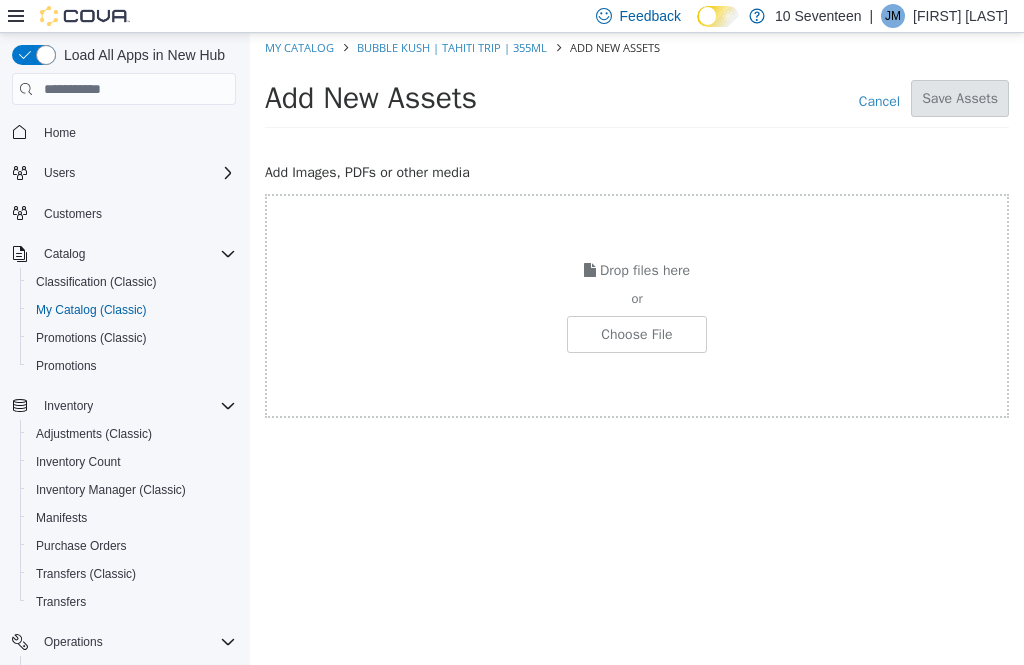 click at bounding box center (-410, 334) 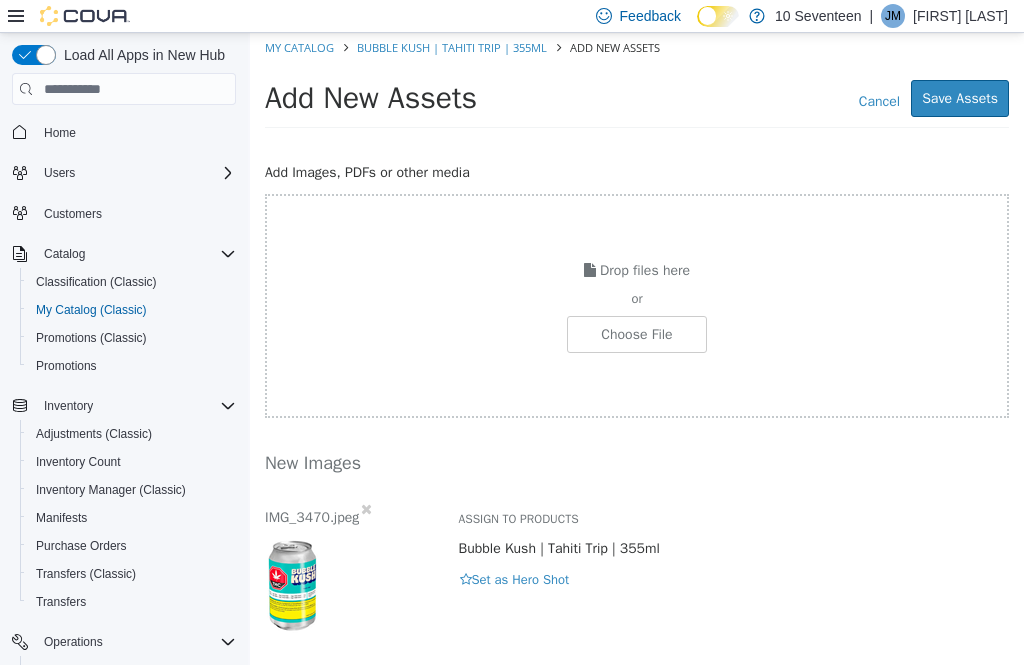 click on "Save Assets" at bounding box center [960, 98] 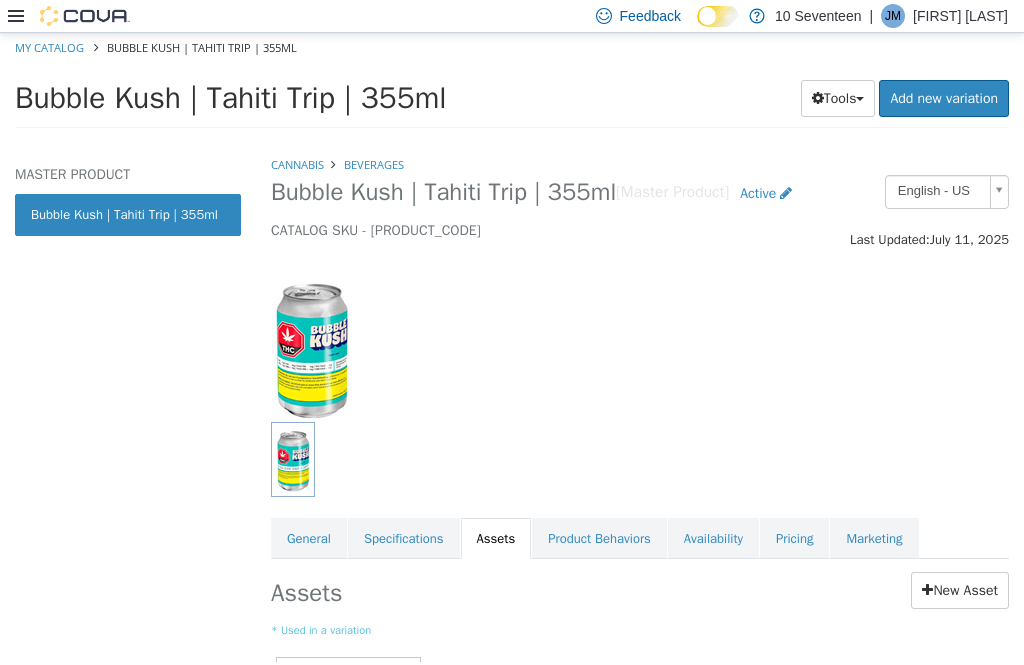 scroll, scrollTop: 64, scrollLeft: 0, axis: vertical 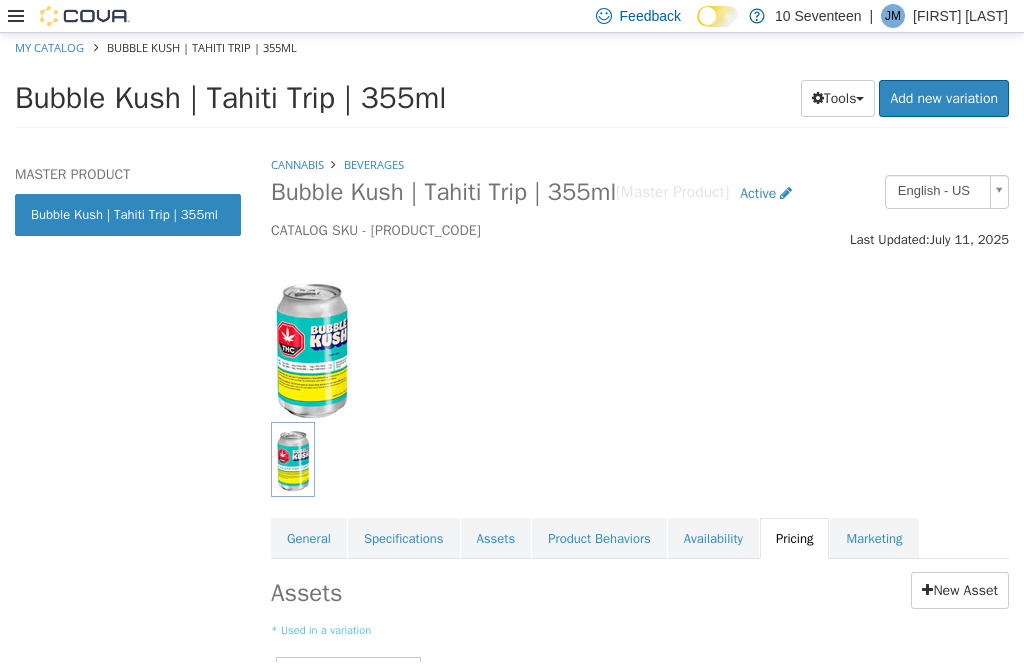 click on "Assets" at bounding box center (496, 539) 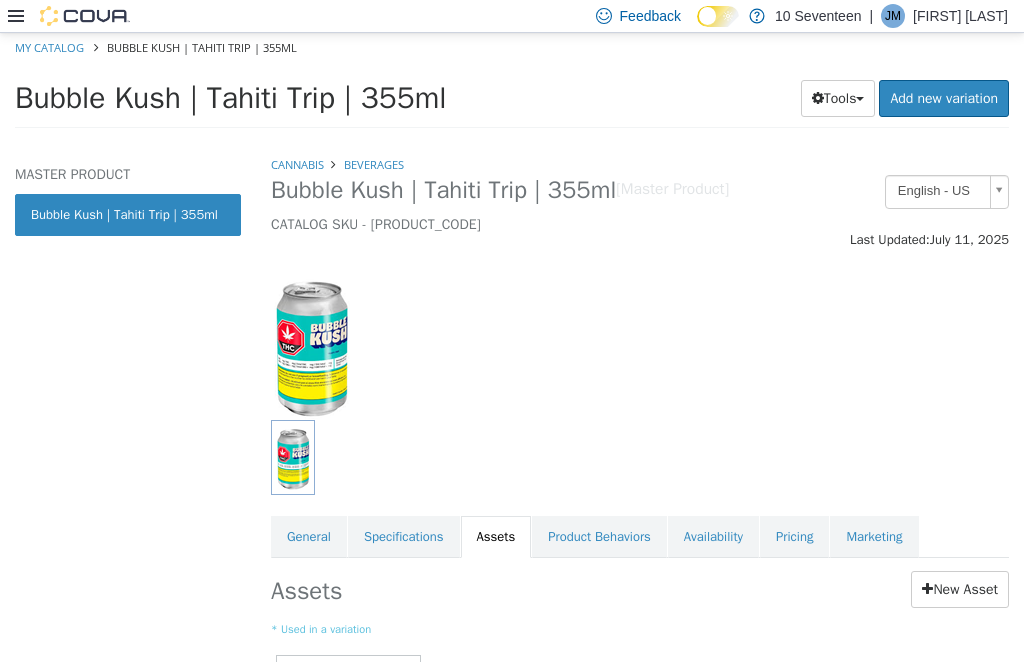 click on "Pricing" at bounding box center (794, 537) 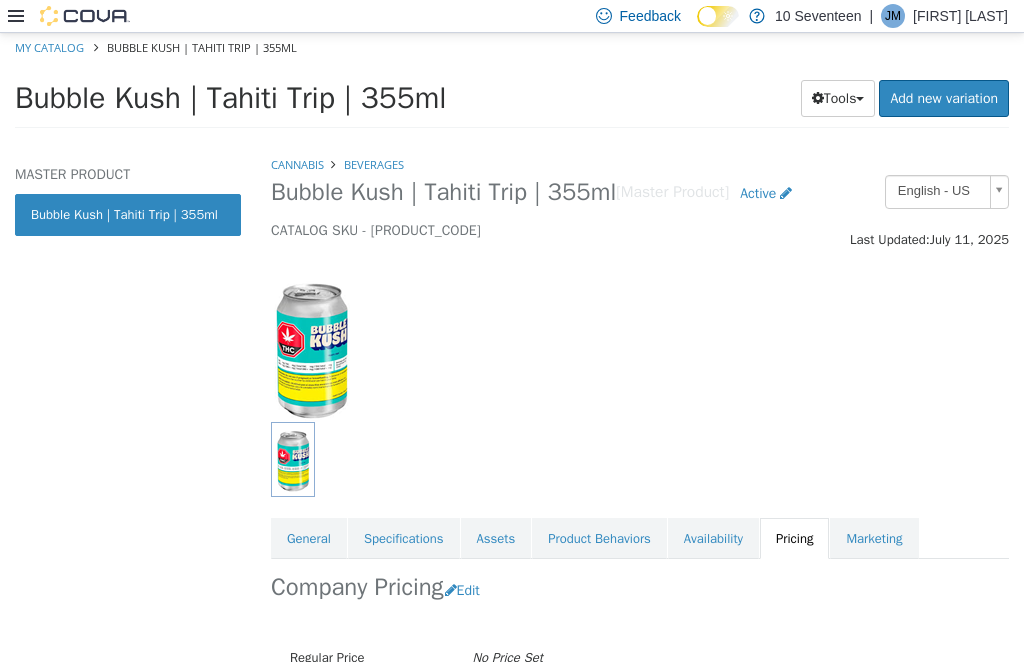 click on "Edit" at bounding box center (467, 590) 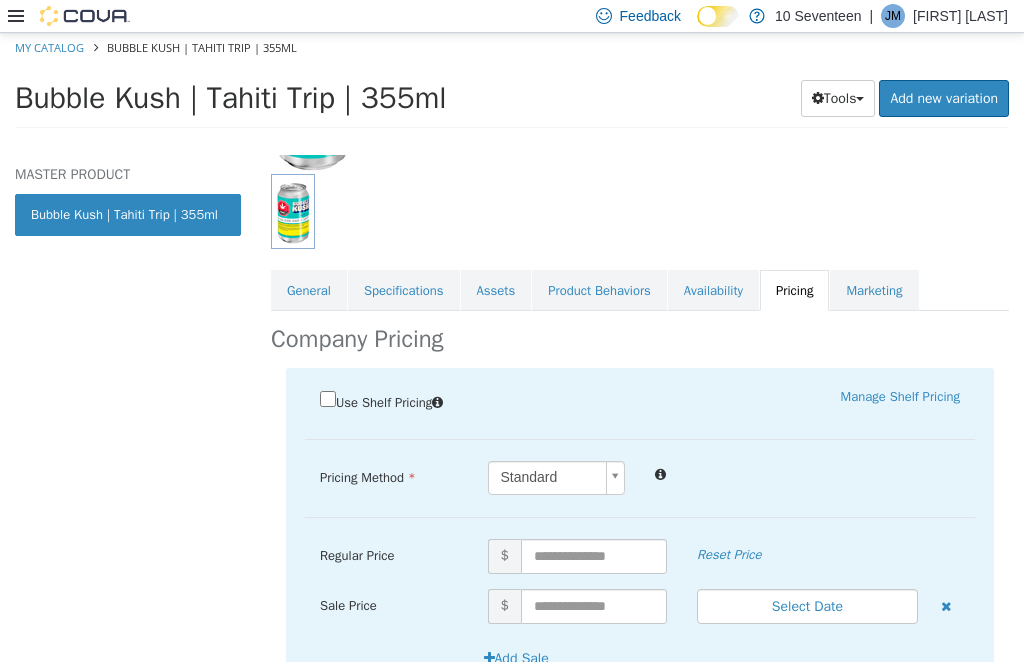scroll, scrollTop: 250, scrollLeft: 0, axis: vertical 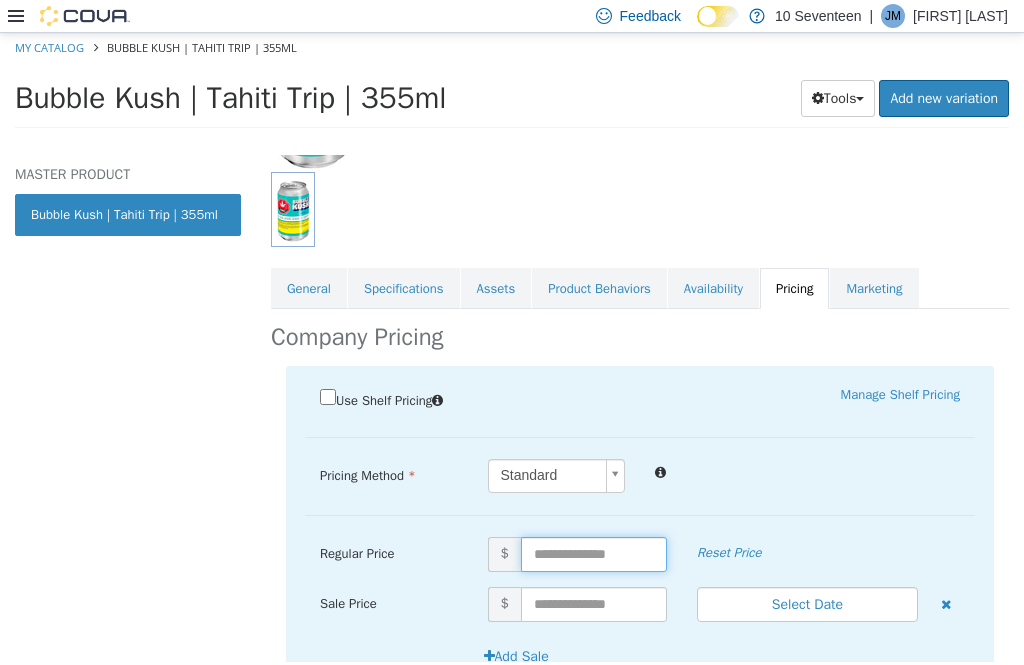 click at bounding box center (594, 554) 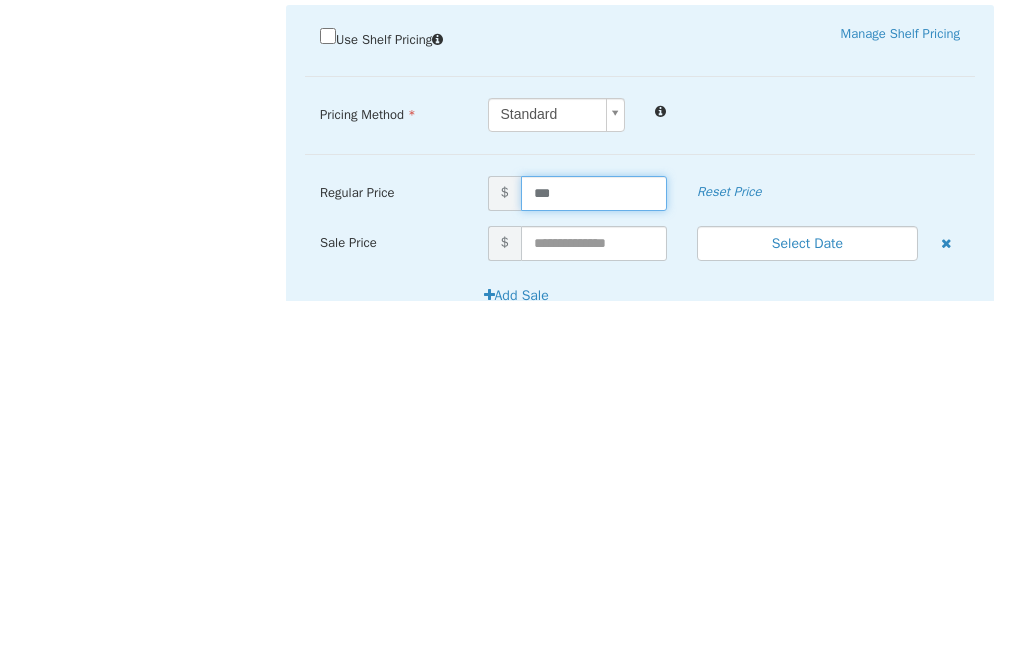 type on "****" 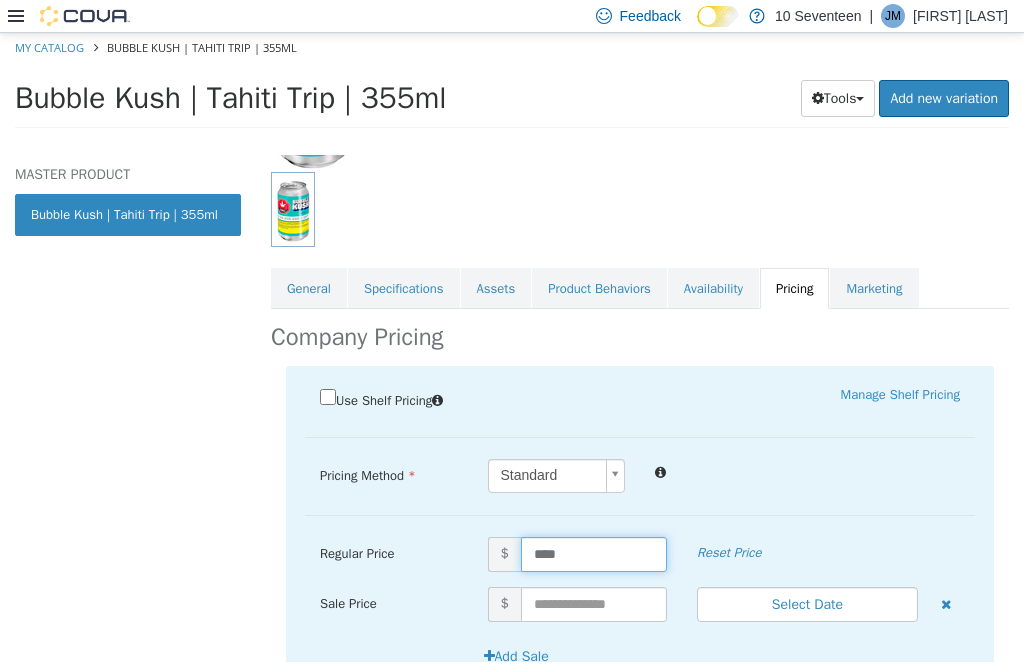 click on "****" at bounding box center (594, 554) 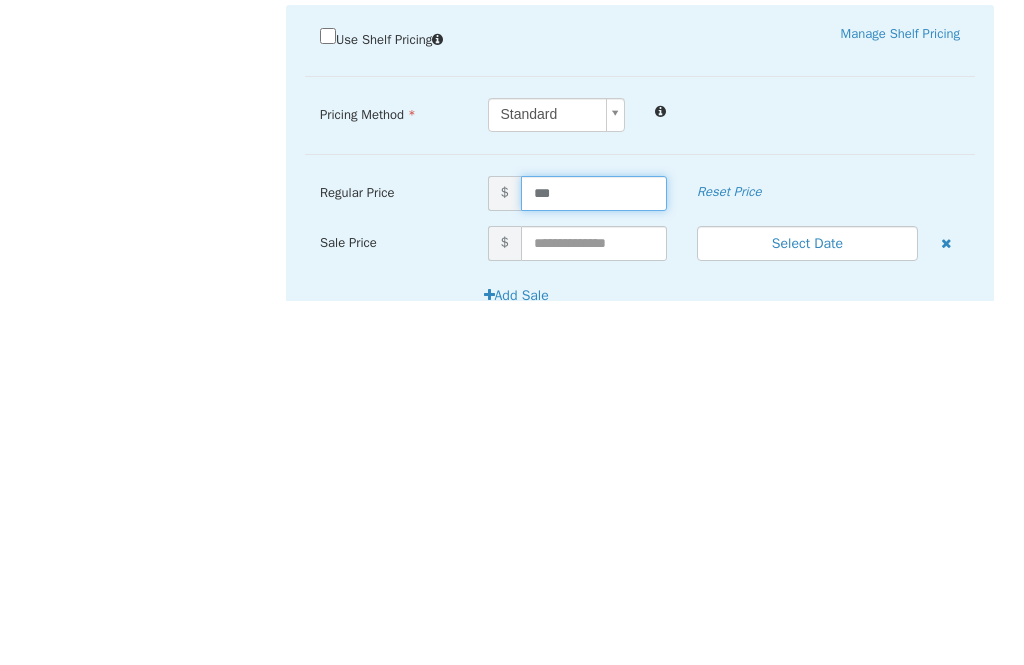 type on "****" 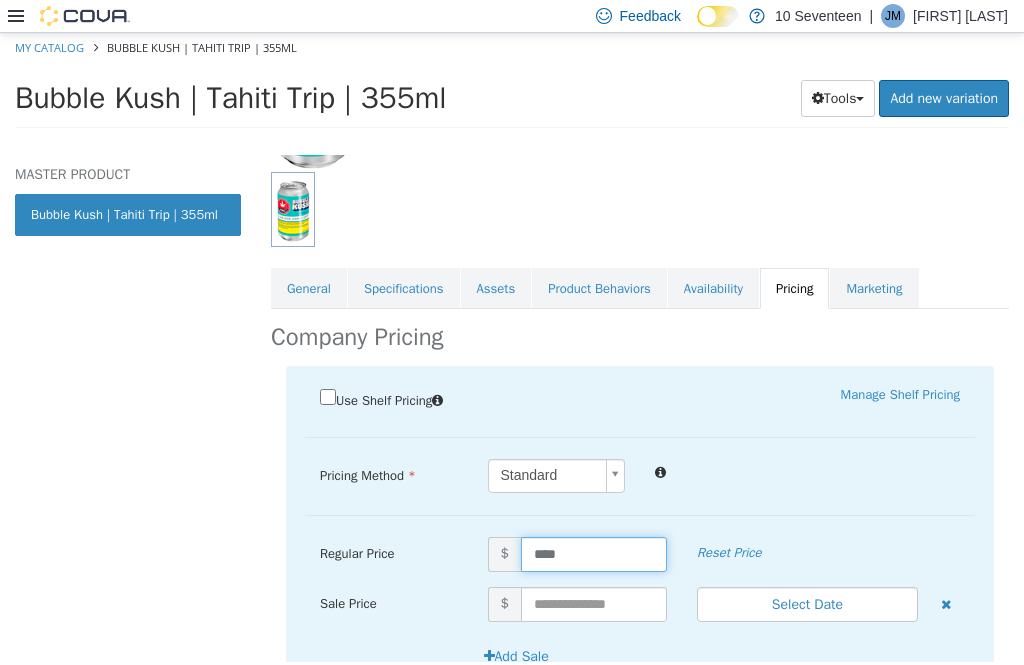 click on "Save" at bounding box center [949, 708] 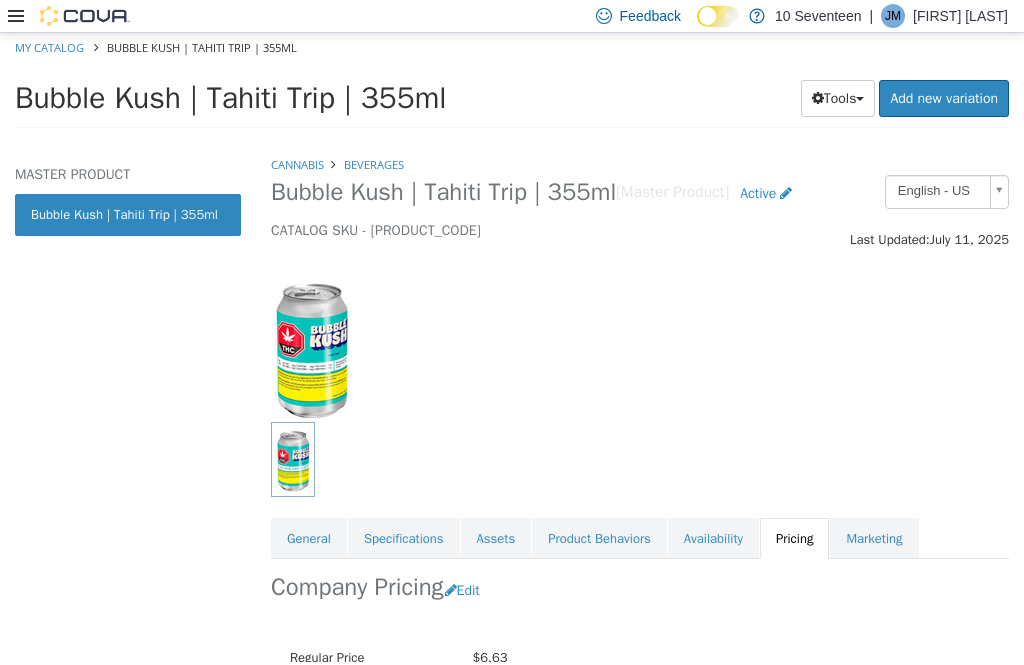 scroll, scrollTop: 0, scrollLeft: 0, axis: both 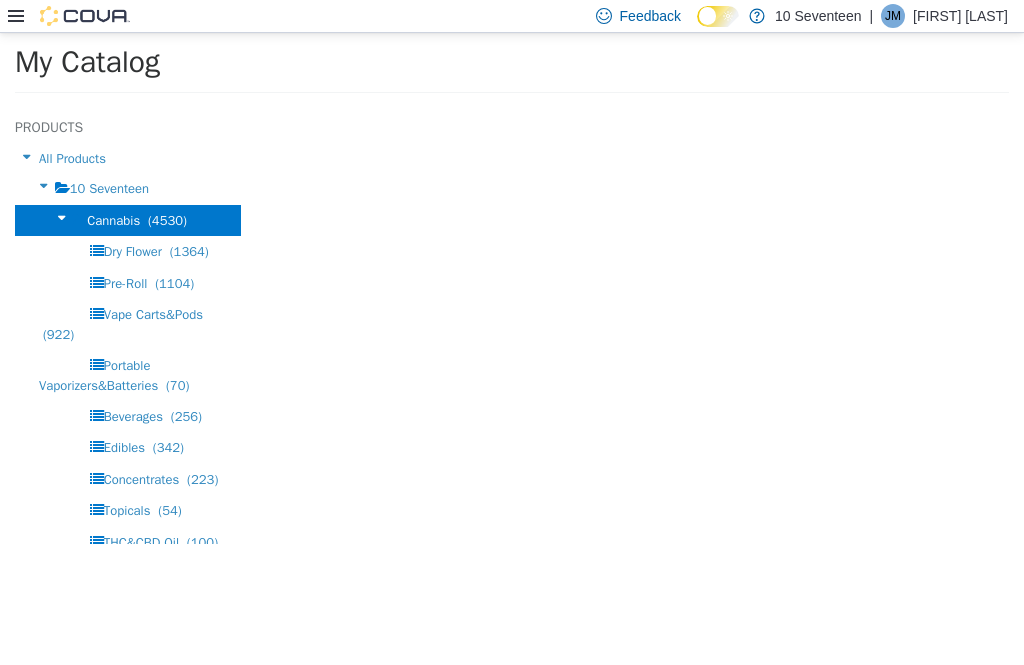 select on "**********" 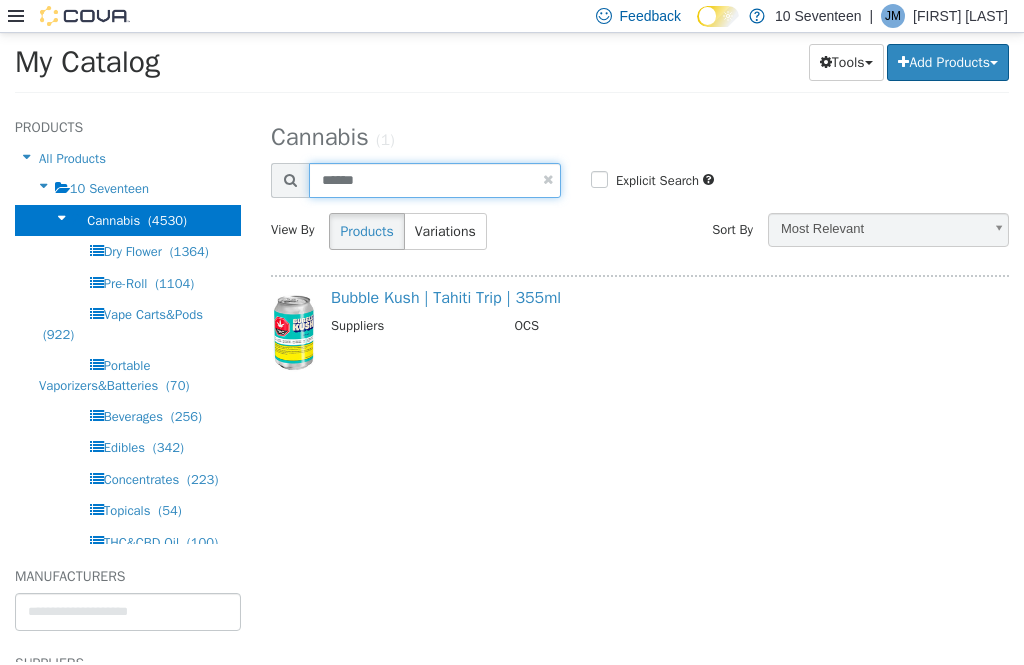 click on "******" at bounding box center (435, 180) 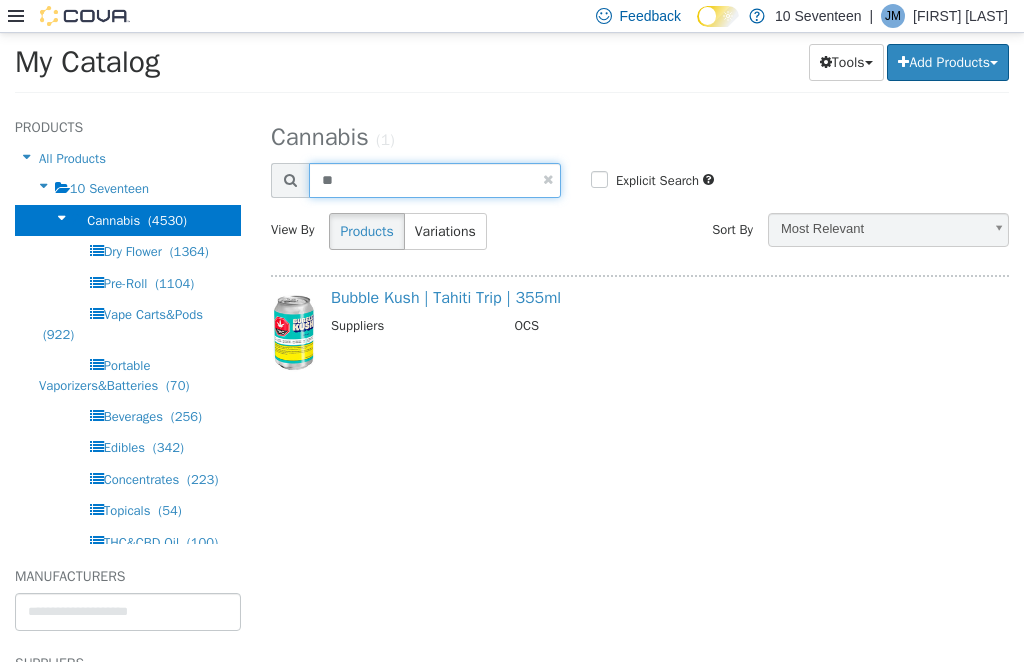 type on "*" 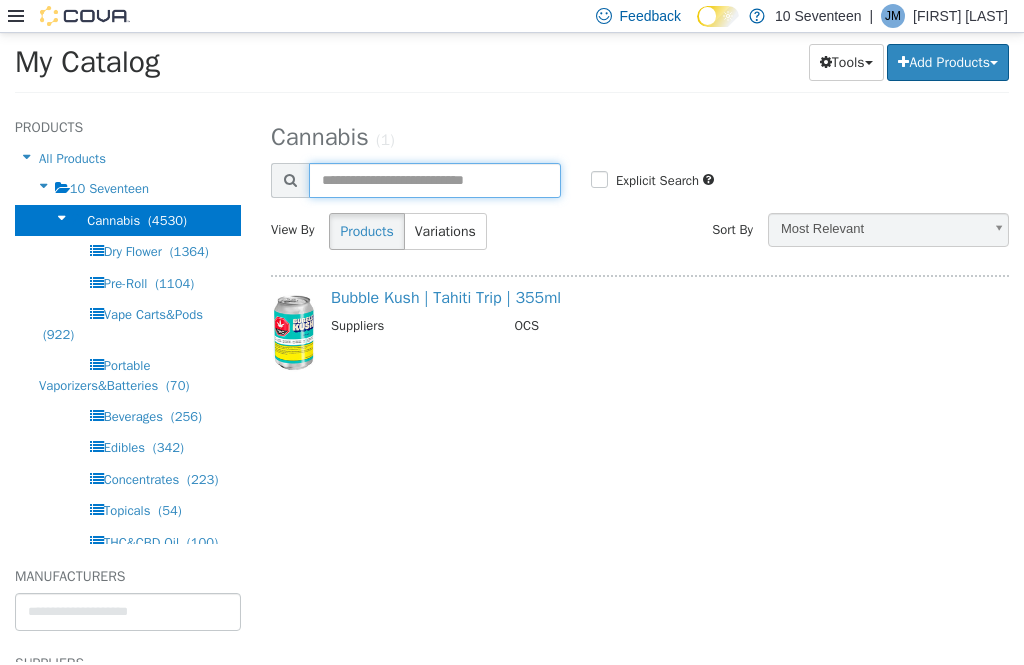 type 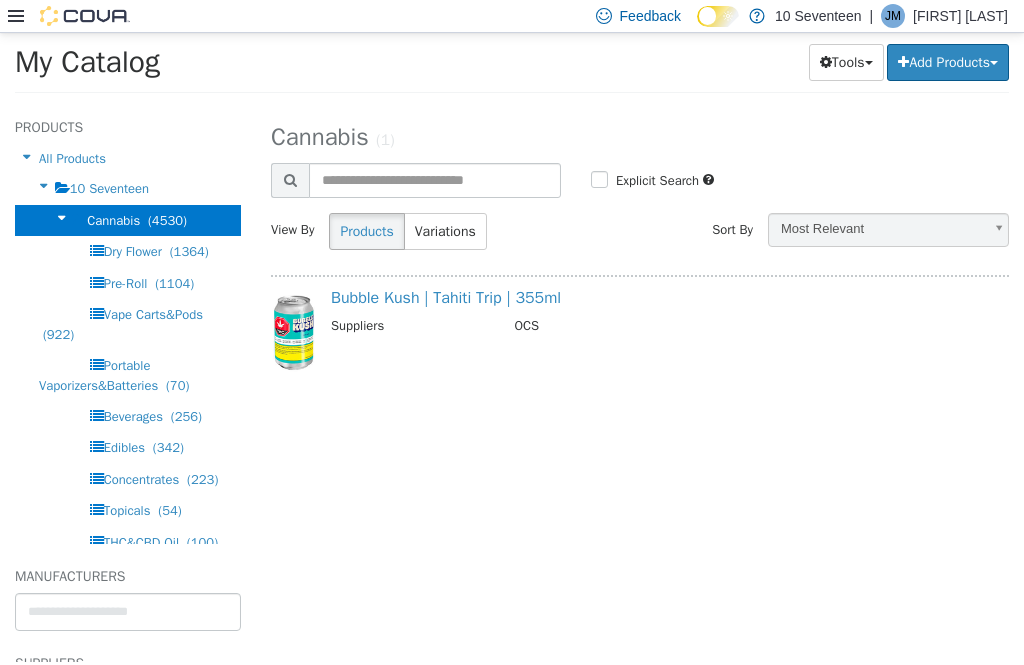 select on "**********" 